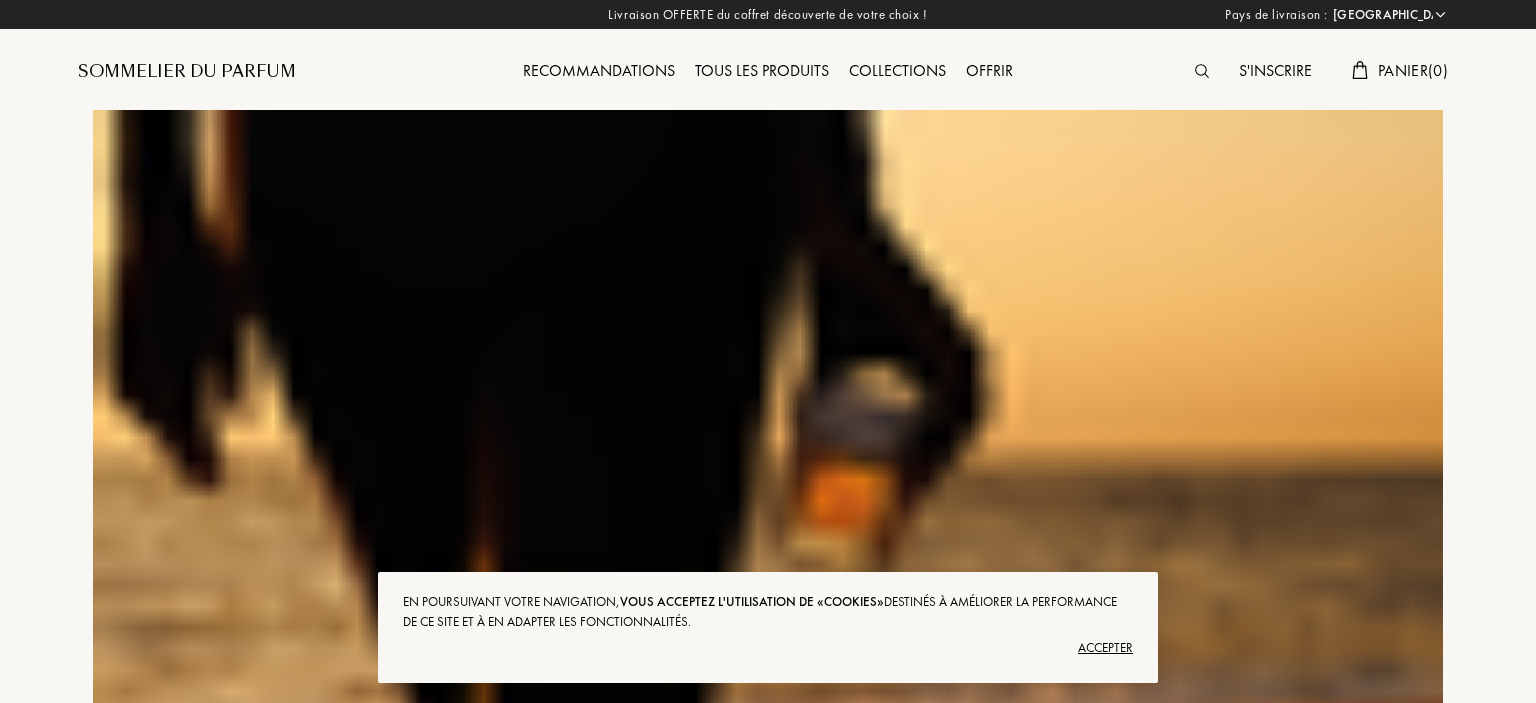 select on "CN" 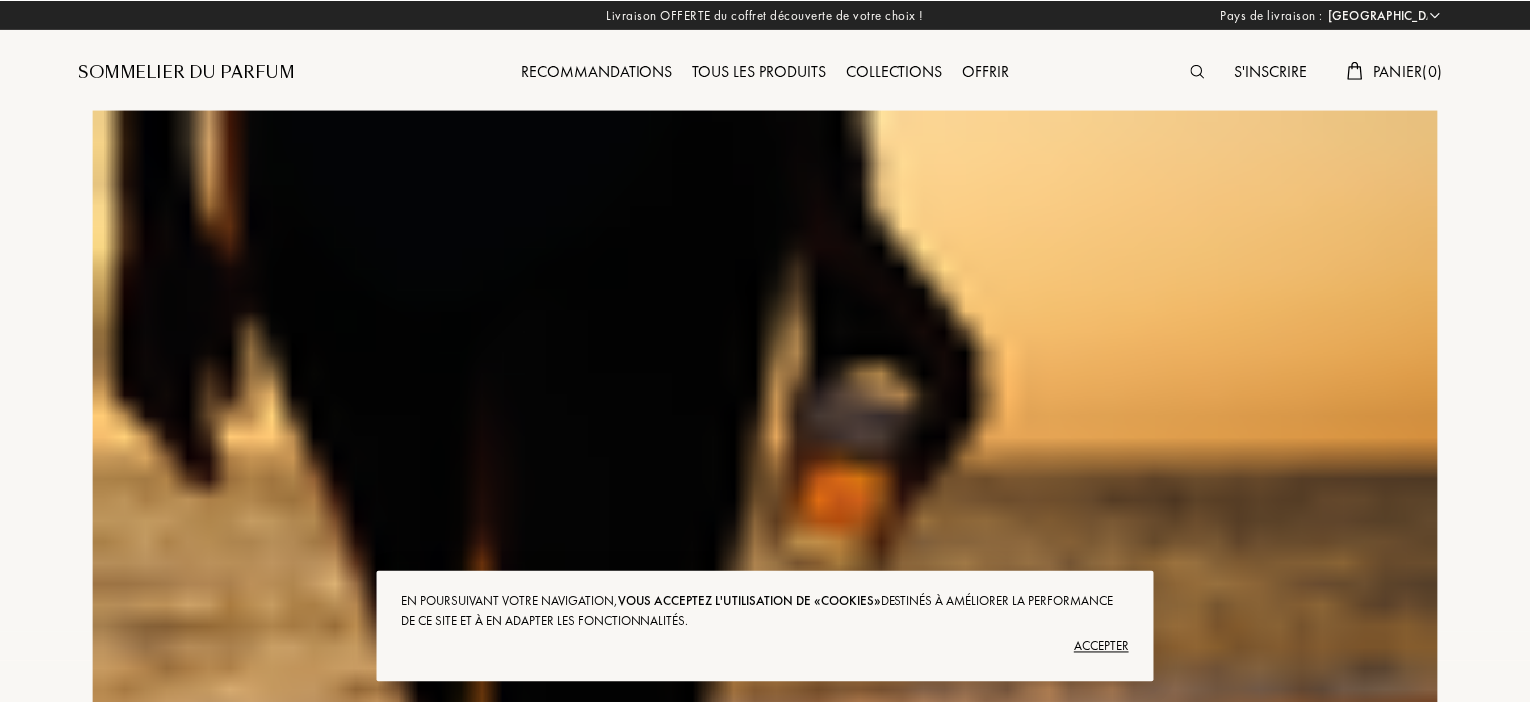 scroll, scrollTop: 0, scrollLeft: 0, axis: both 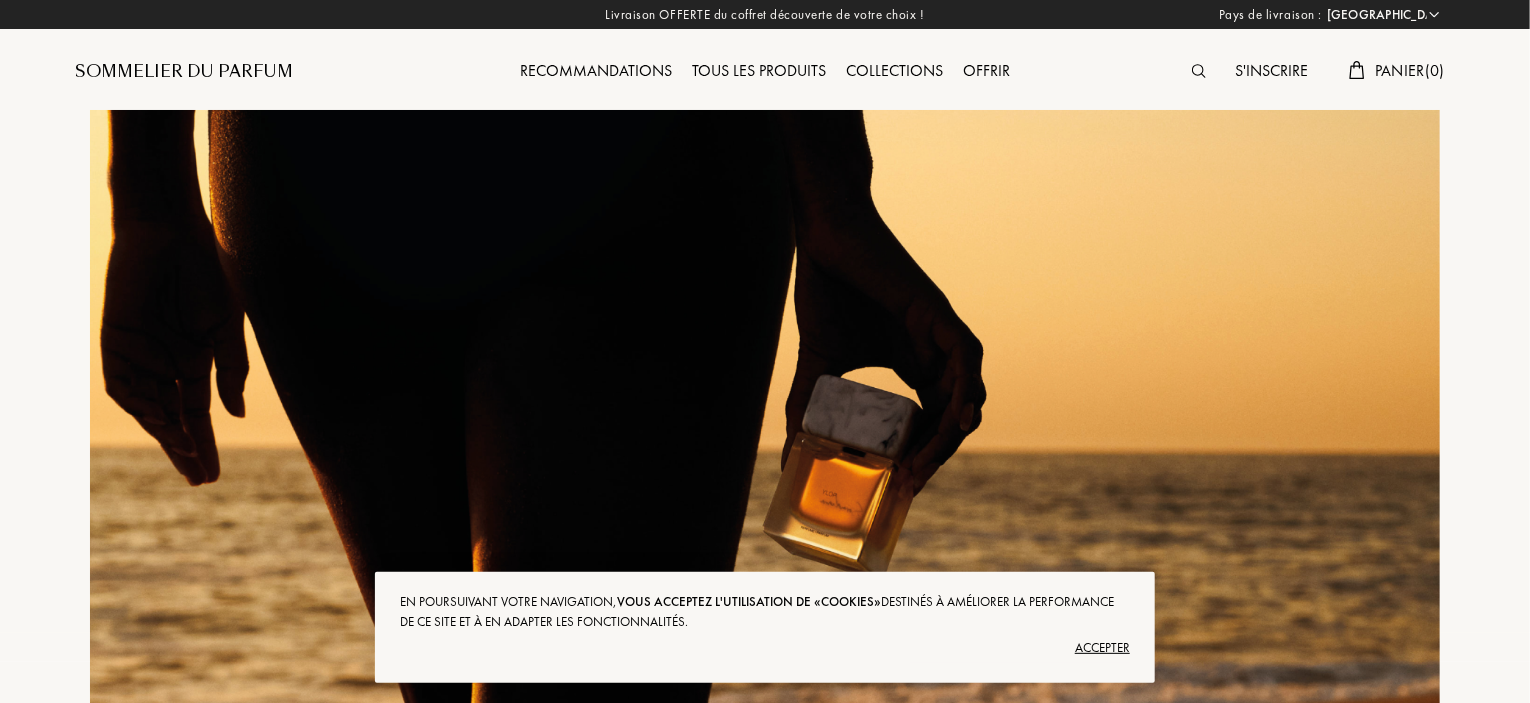 click on "Accepter" at bounding box center (765, 648) 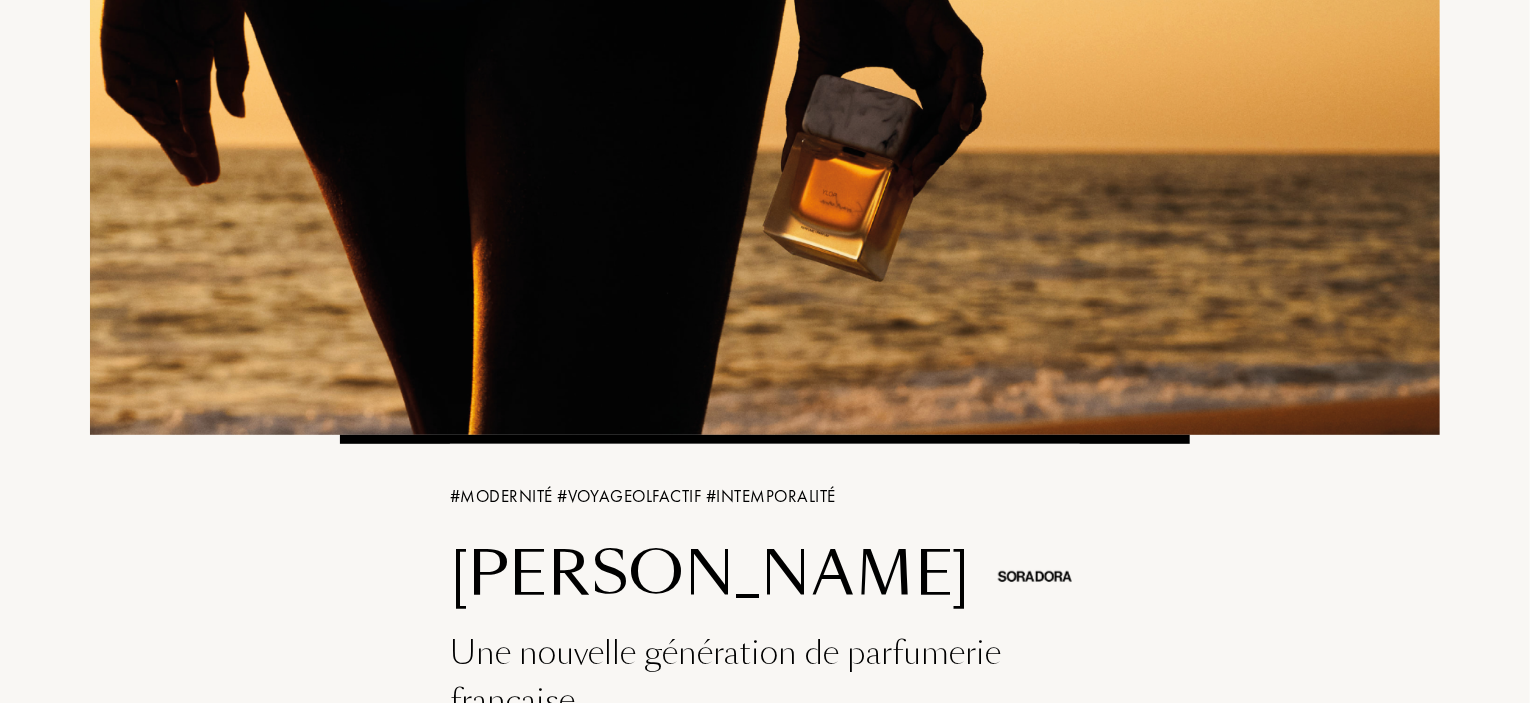 scroll, scrollTop: 0, scrollLeft: 0, axis: both 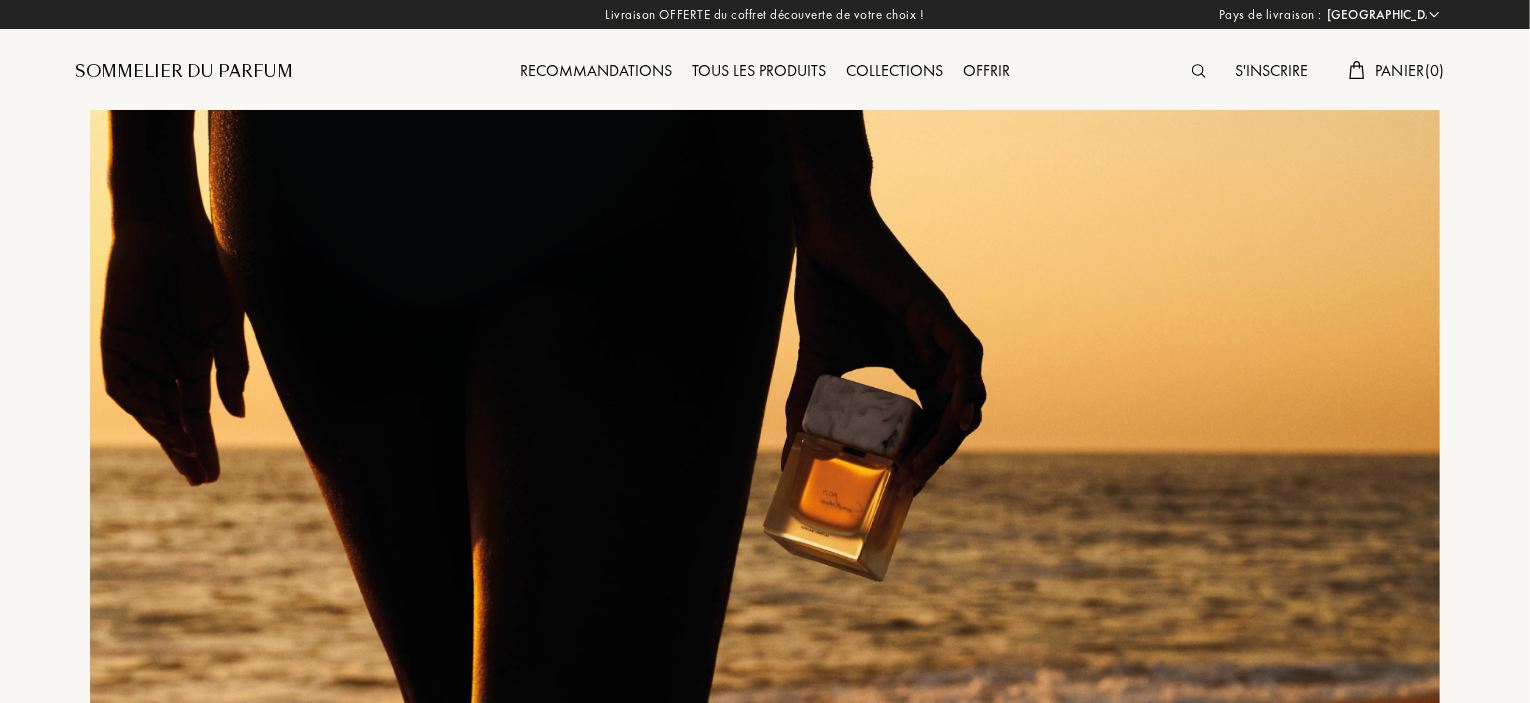 click on "Recommandations" at bounding box center (596, 72) 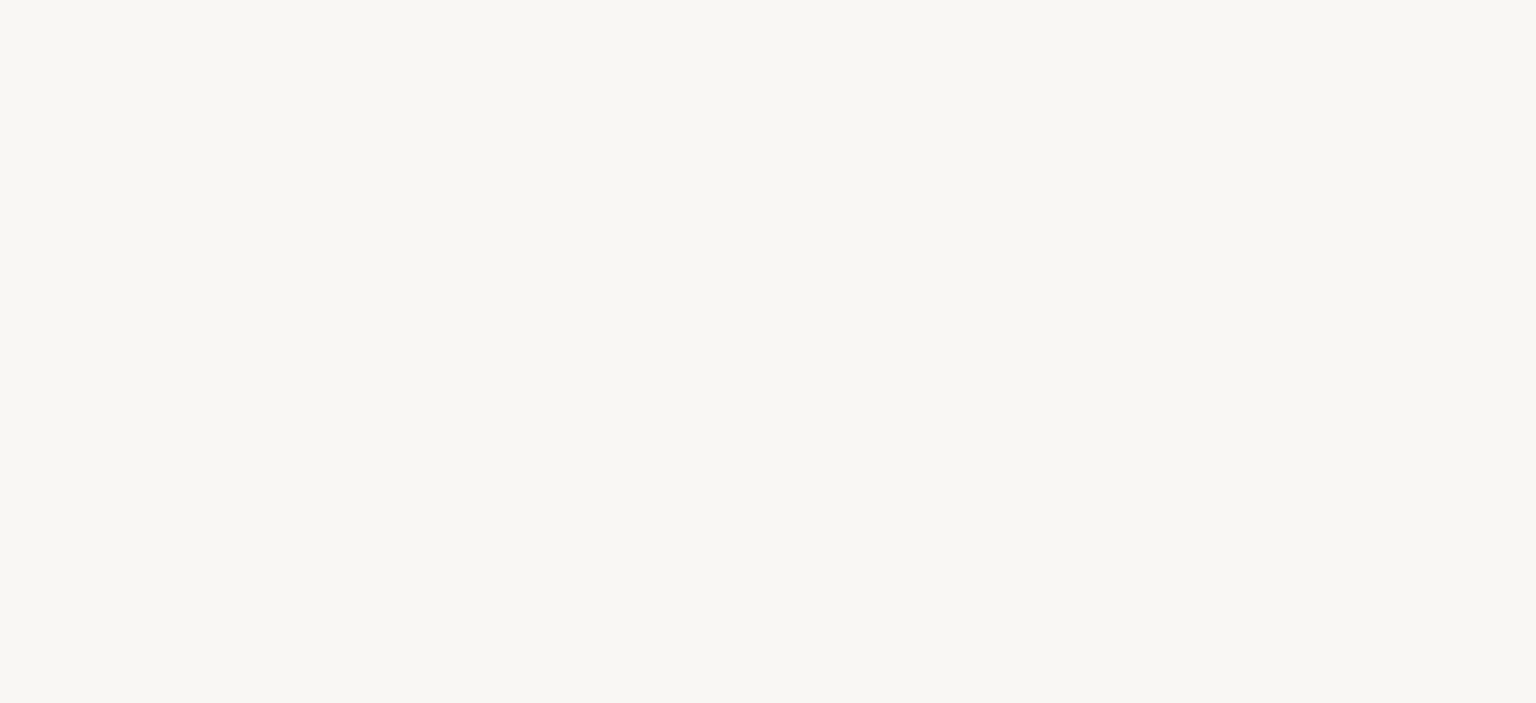 scroll, scrollTop: 0, scrollLeft: 0, axis: both 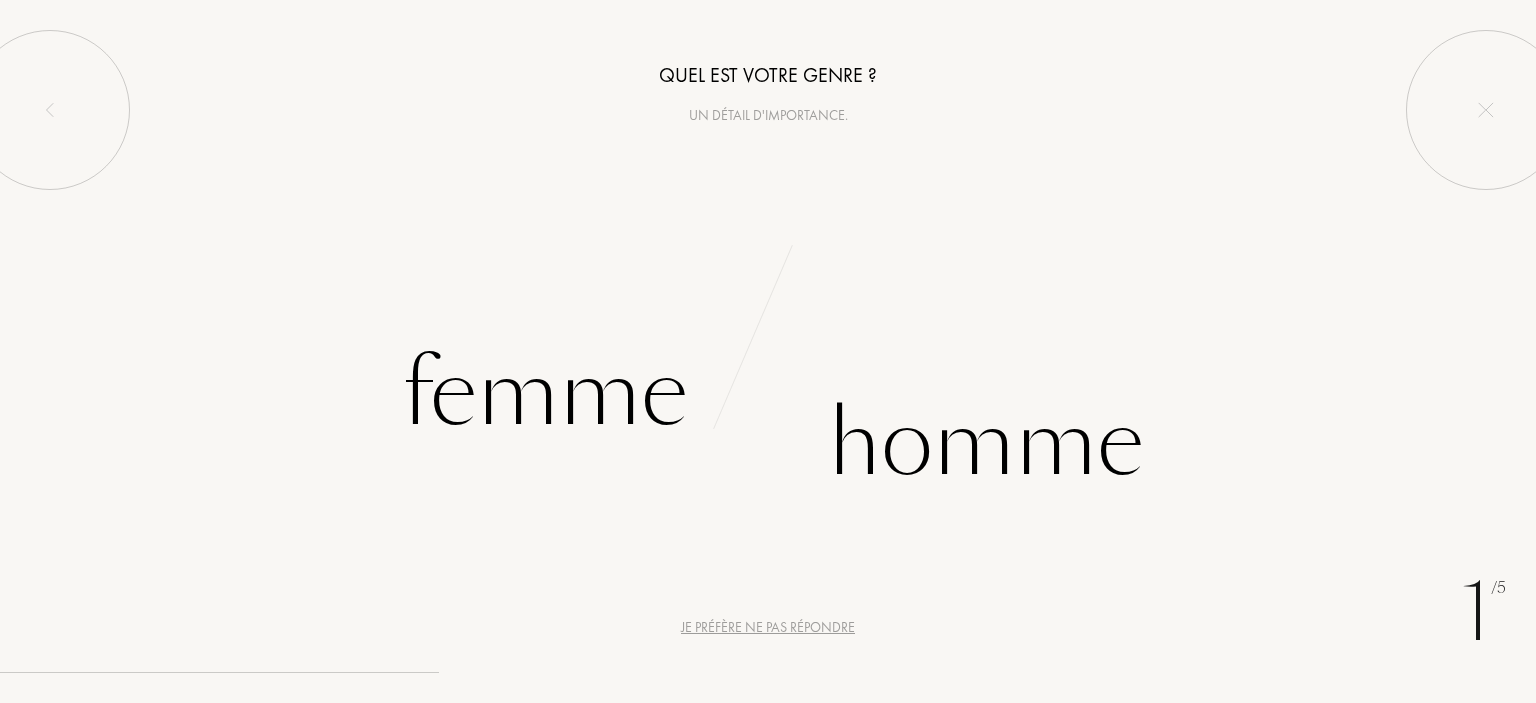 click on "Femme" at bounding box center [545, 393] 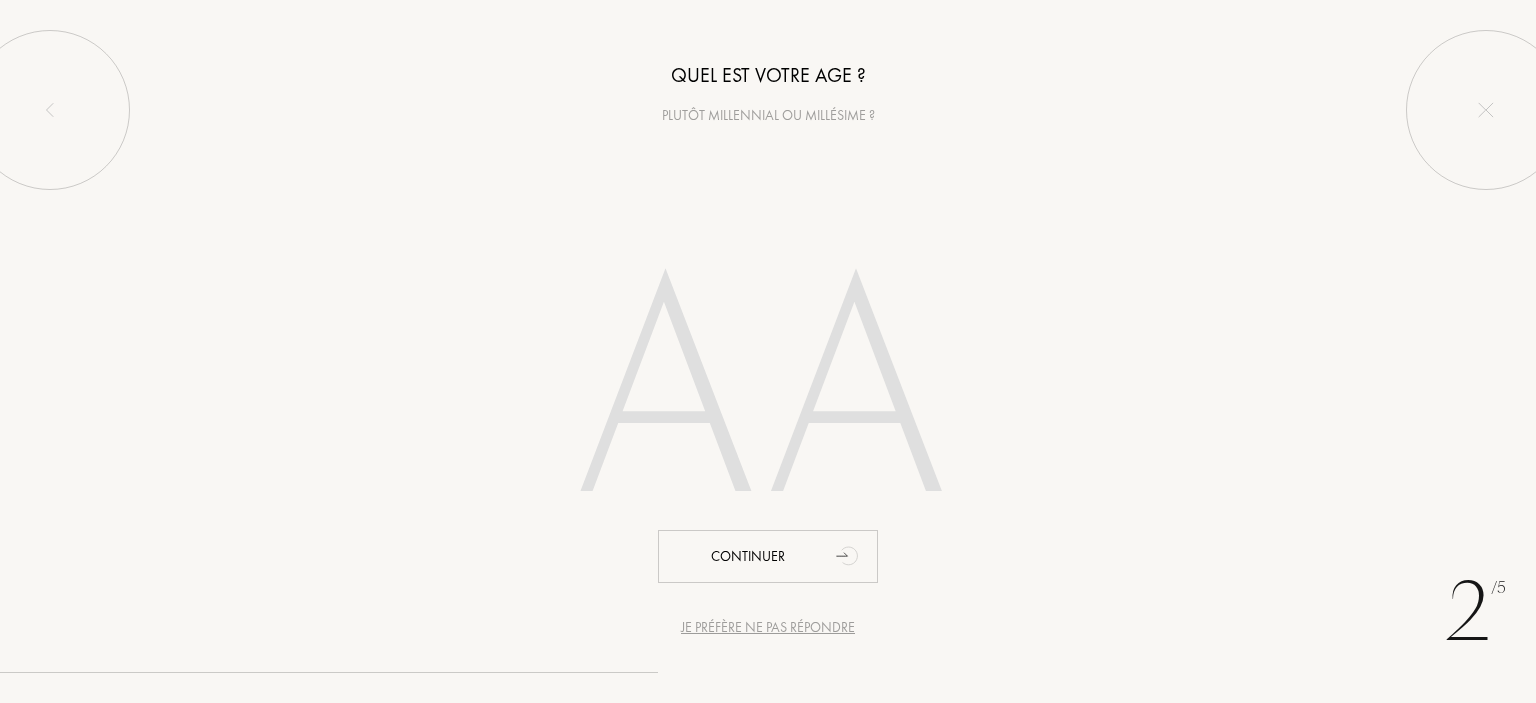 click on "Continuer" at bounding box center [768, 556] 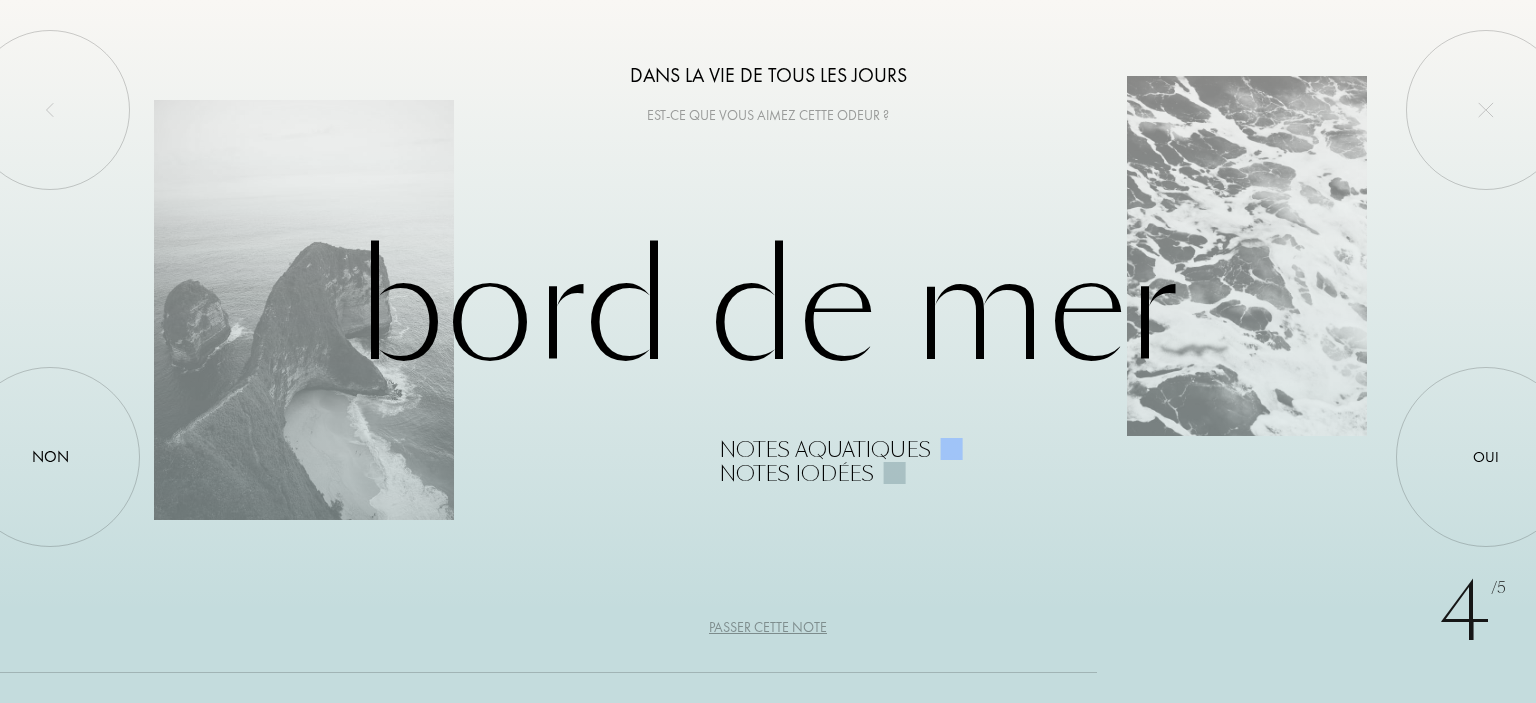 click at bounding box center [50, 457] 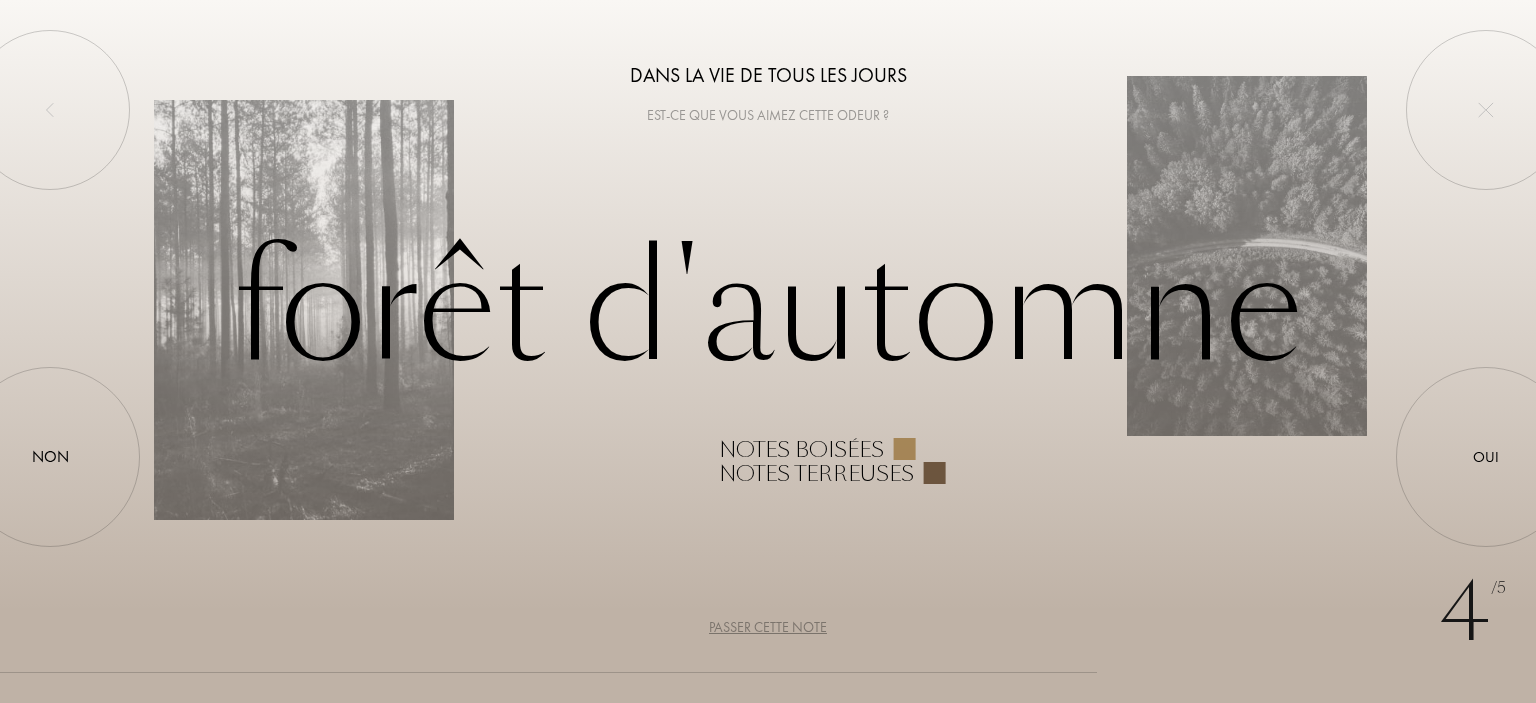 click on "Oui" at bounding box center [1486, 457] 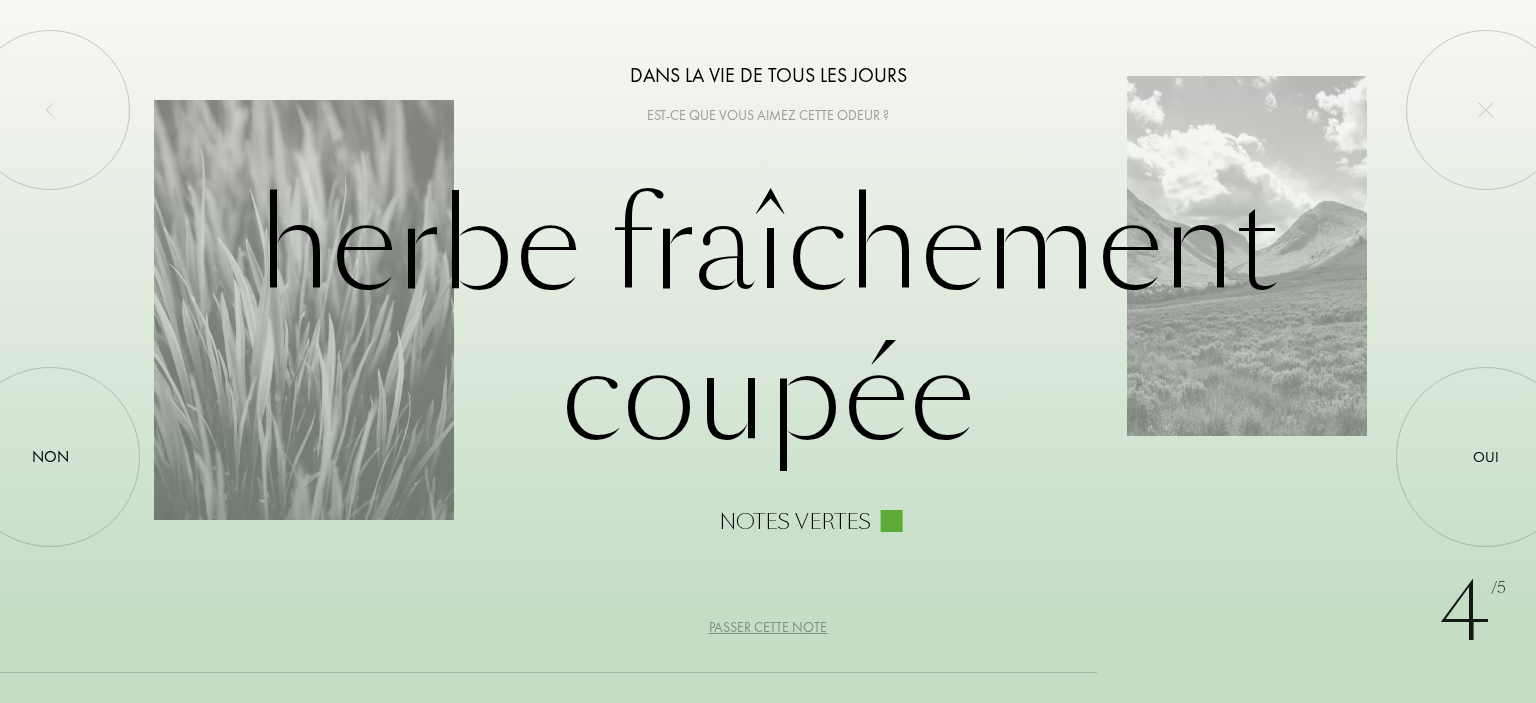 click on "Oui" at bounding box center (1486, 457) 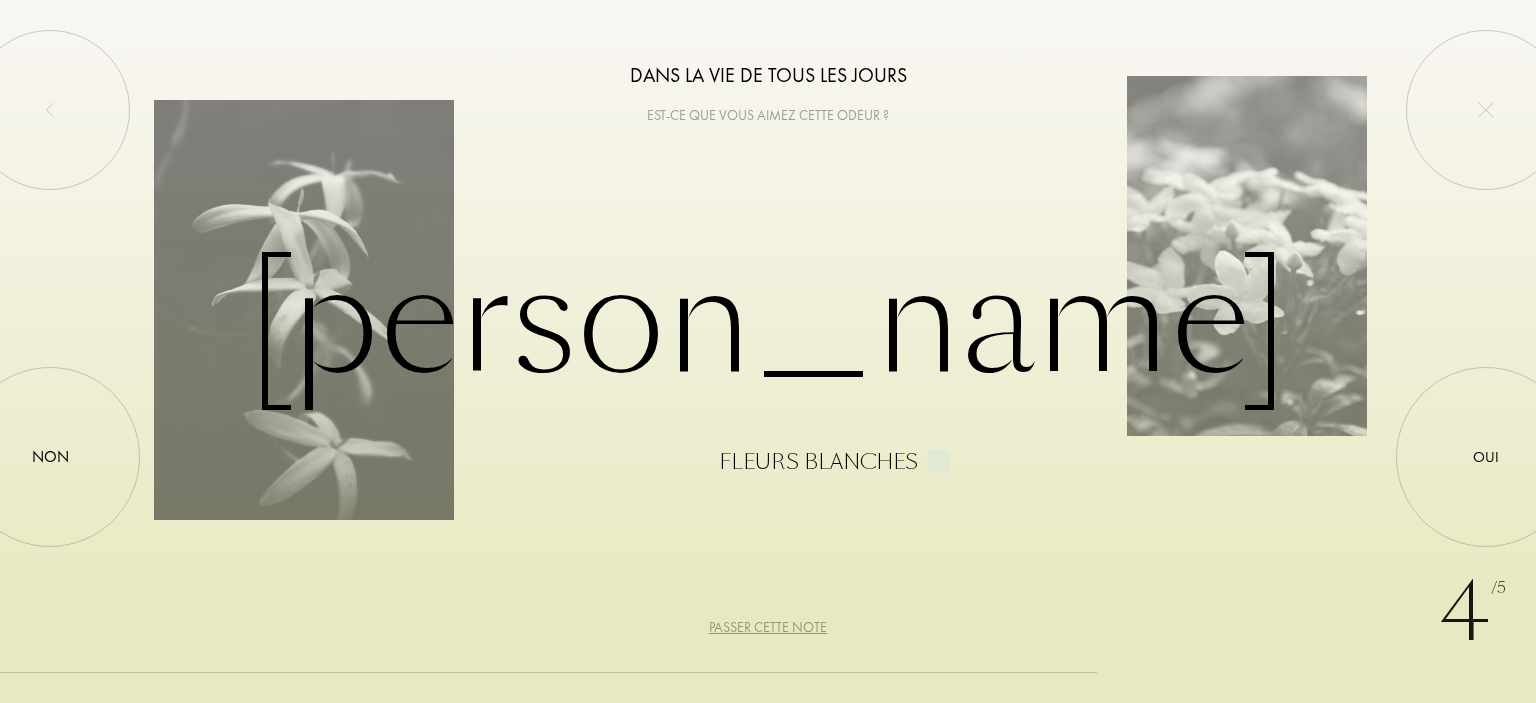 click on "Oui" at bounding box center [1486, 457] 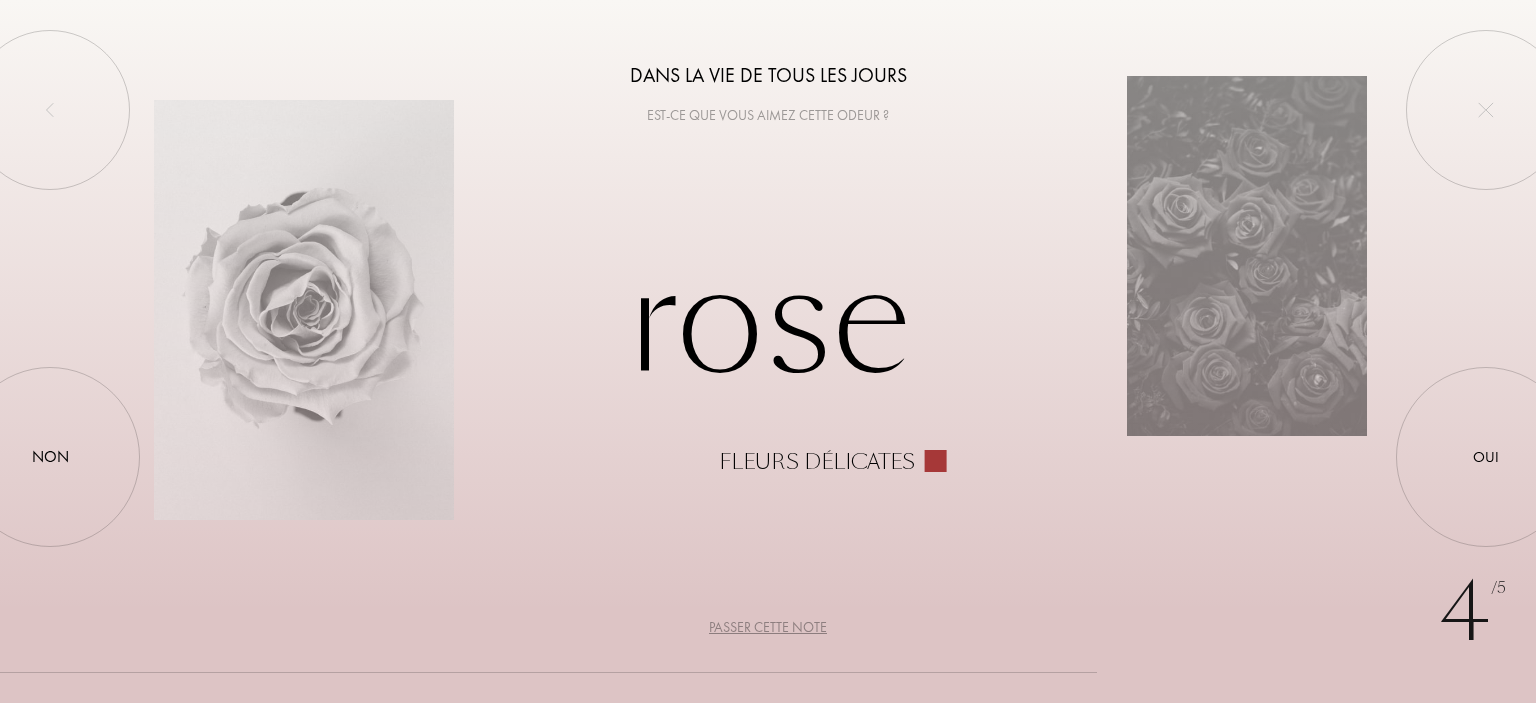 click on "Oui" at bounding box center (1486, 457) 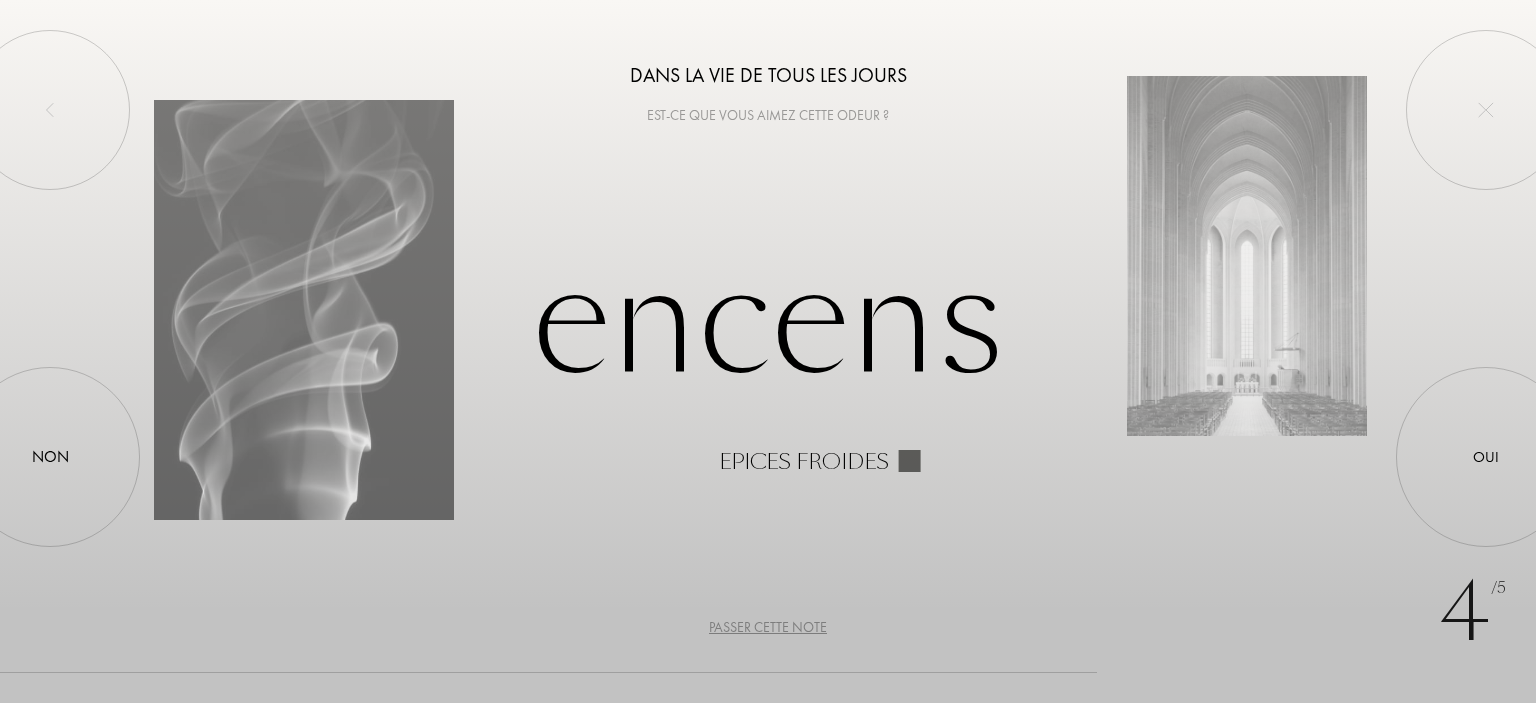 click on "Oui" at bounding box center (1486, 457) 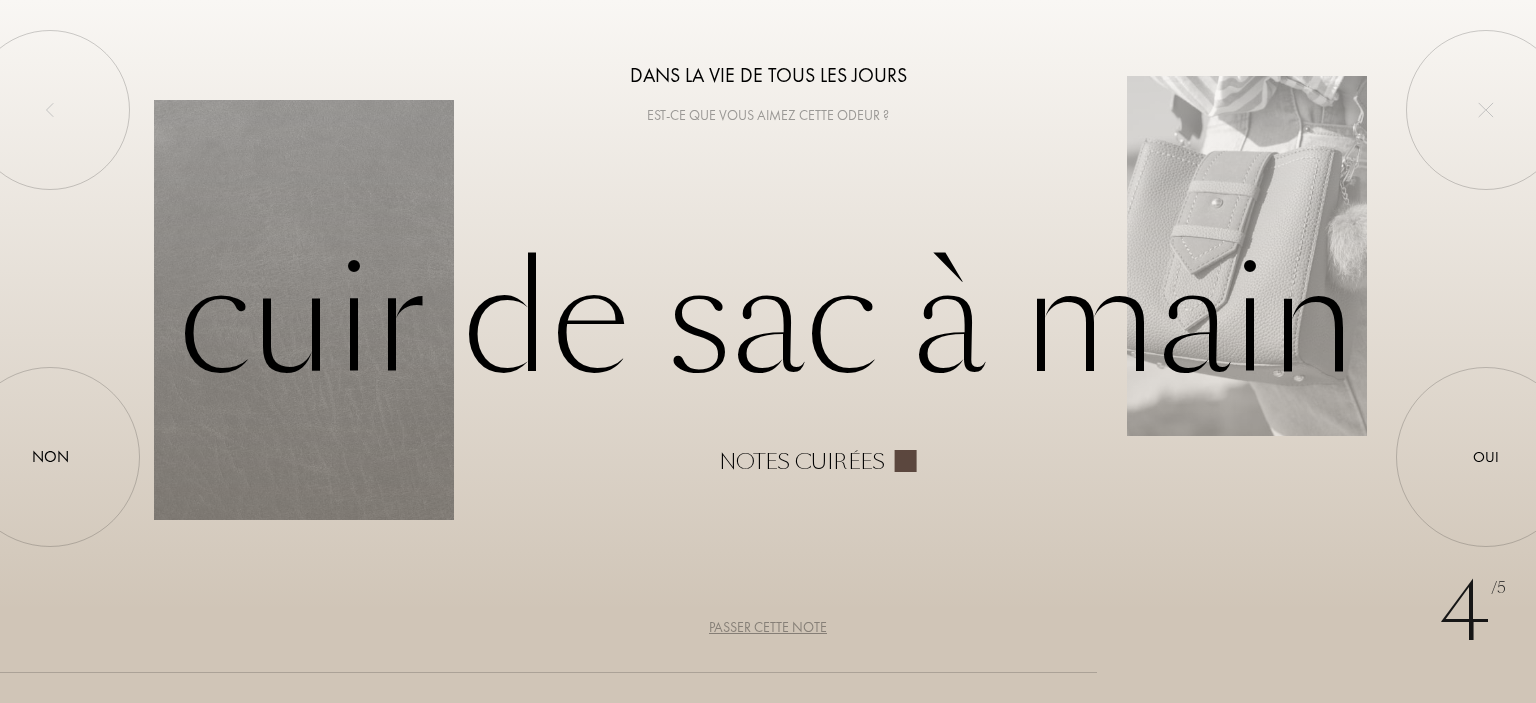 click on "Oui" at bounding box center [1486, 457] 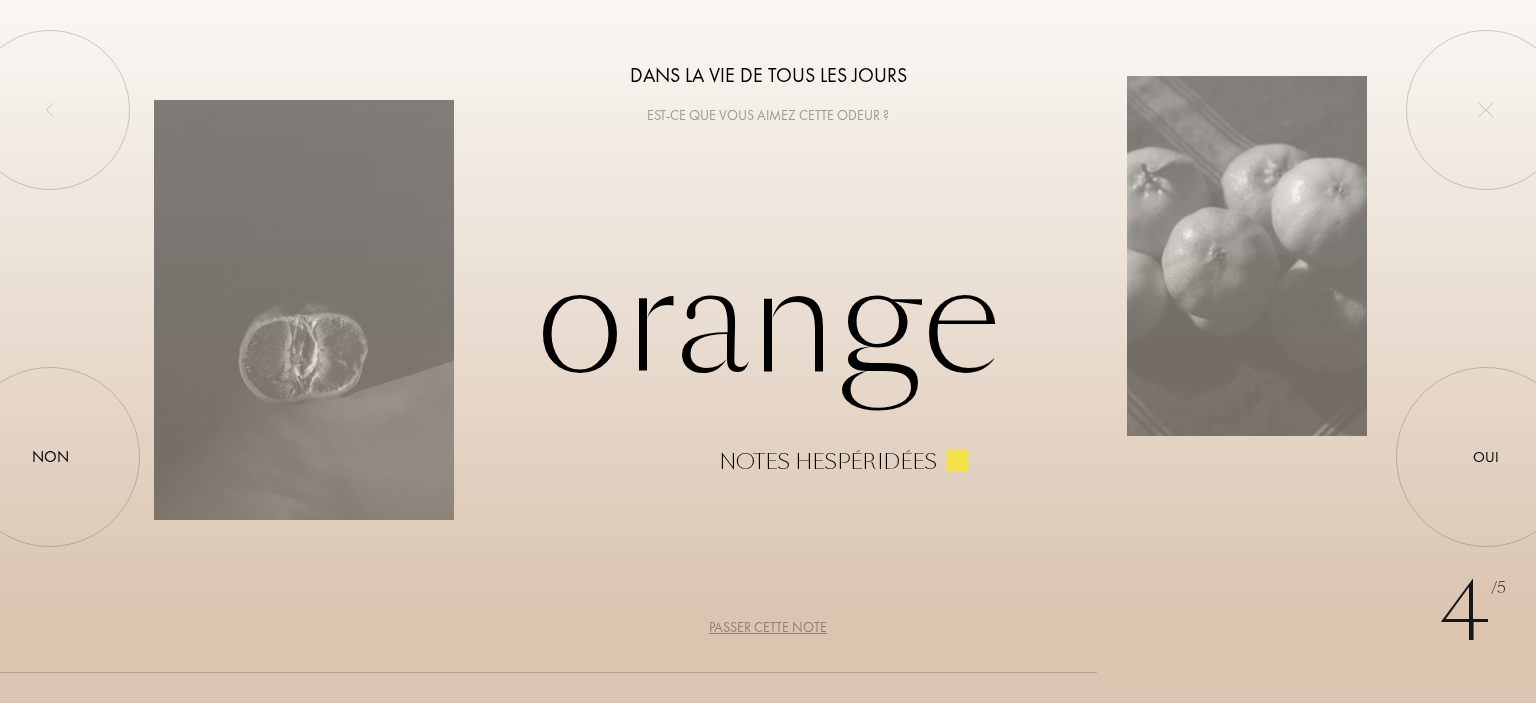 click on "Oui" at bounding box center [1486, 457] 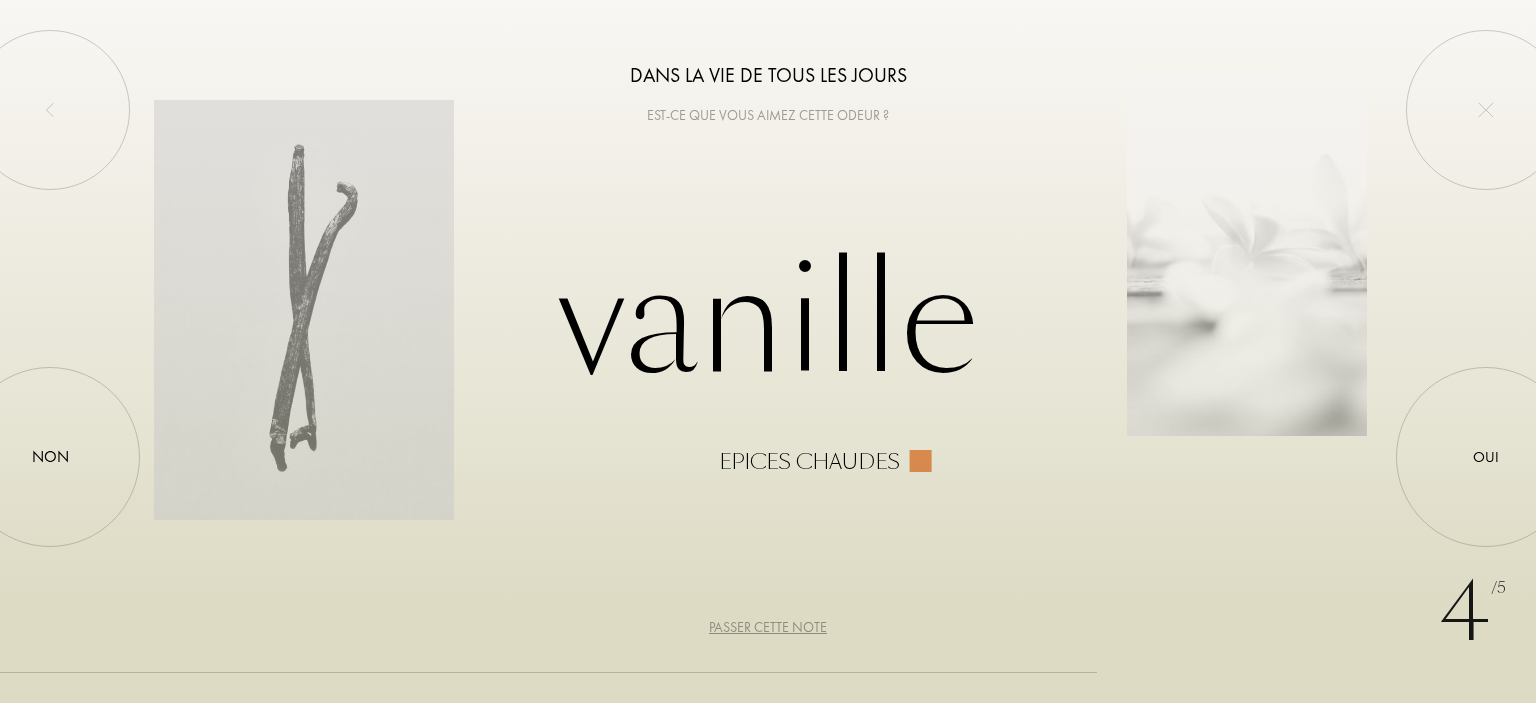 click at bounding box center (50, 457) 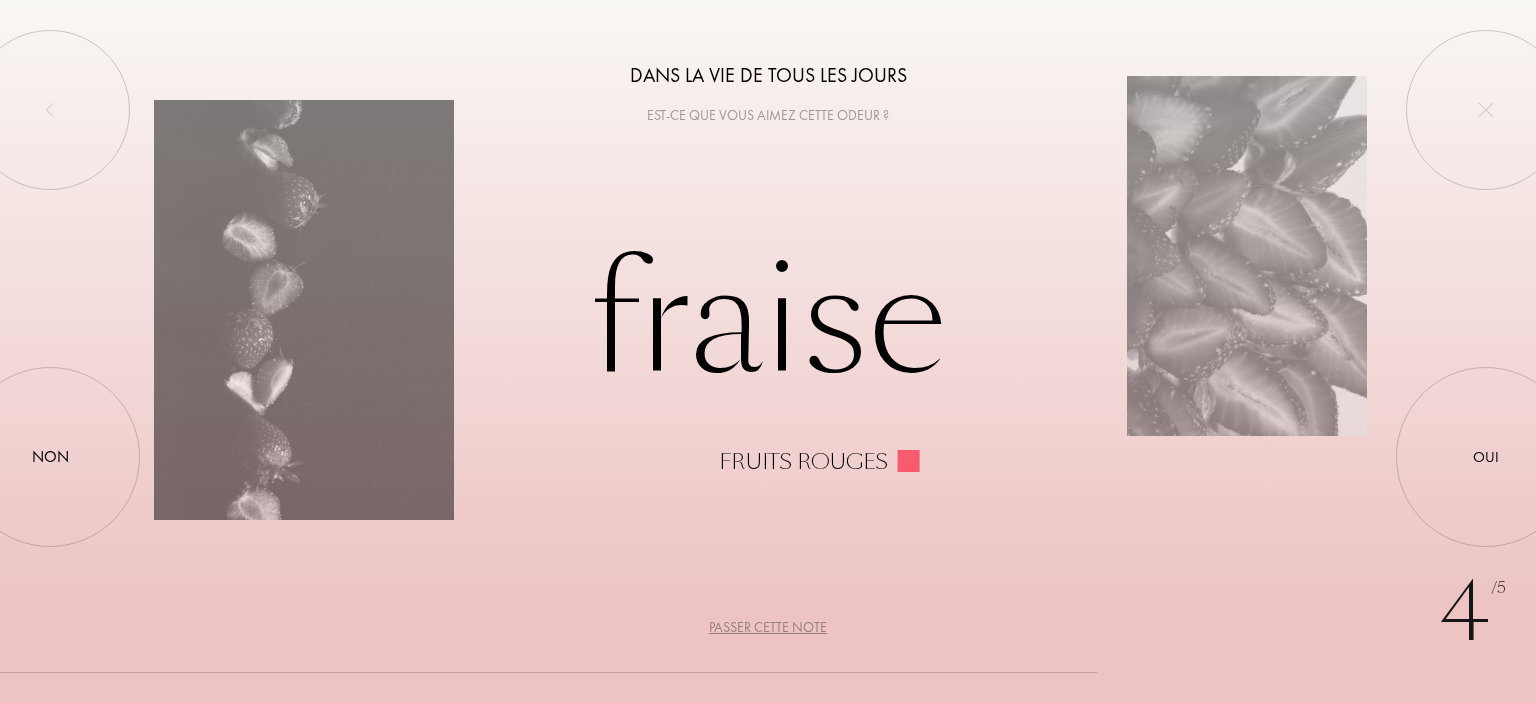 click at bounding box center [1486, 457] 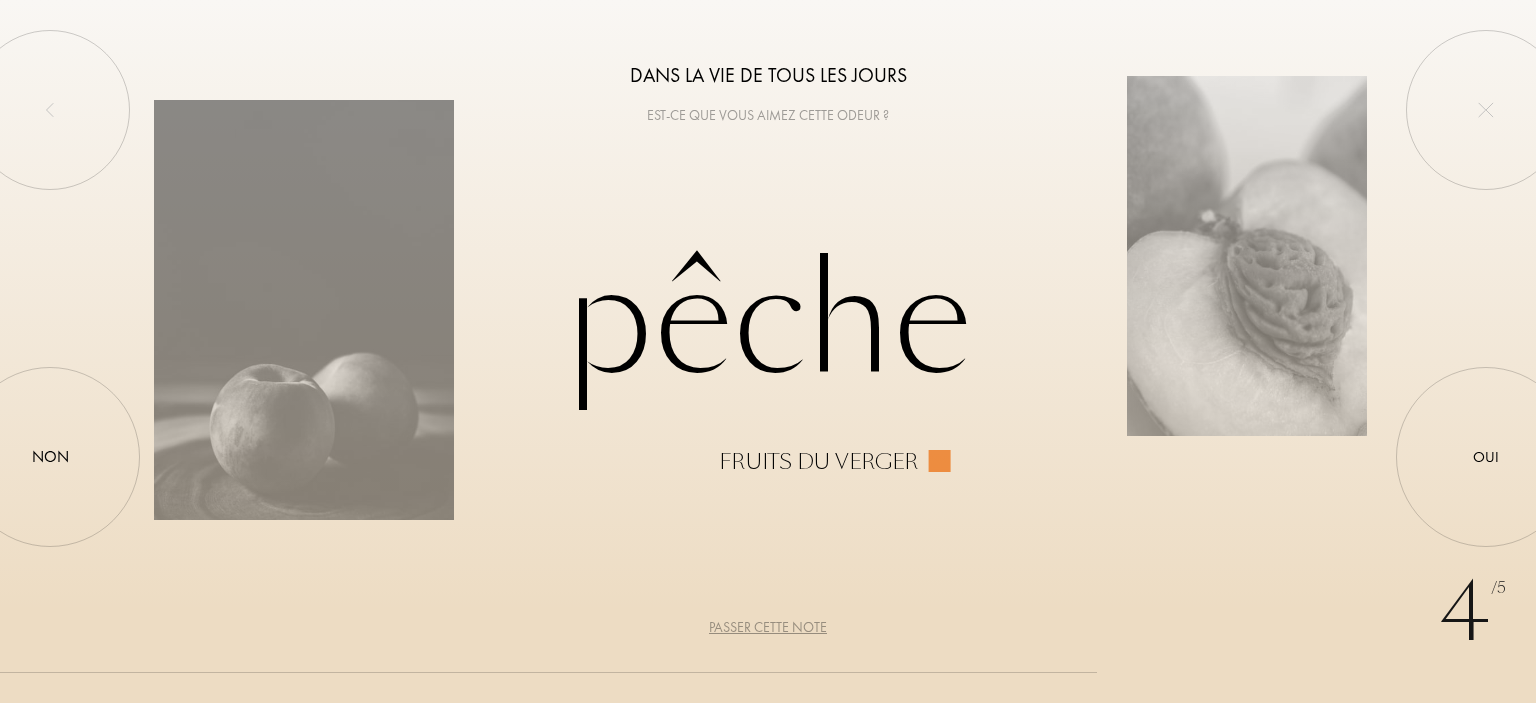 click on "Passer cette note" at bounding box center (768, 627) 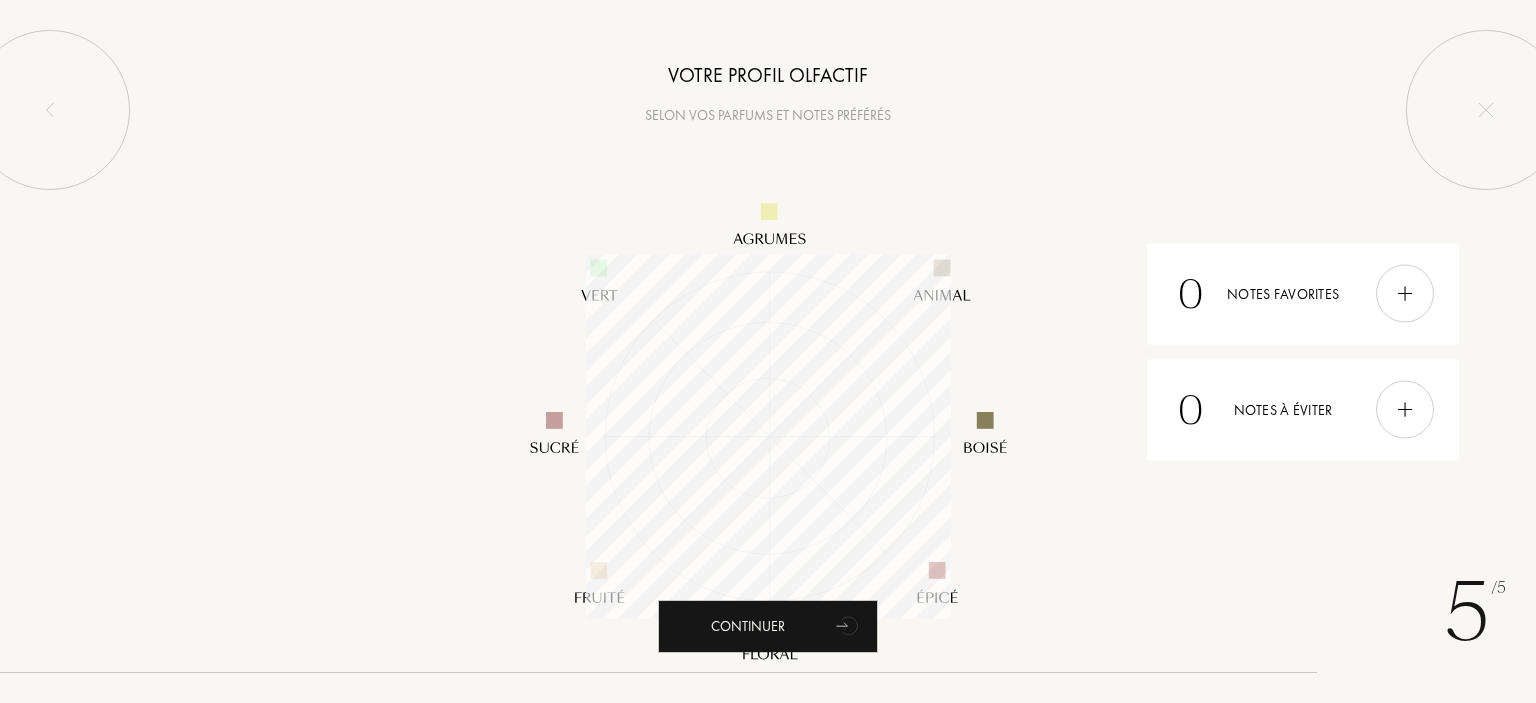 scroll, scrollTop: 999635, scrollLeft: 999635, axis: both 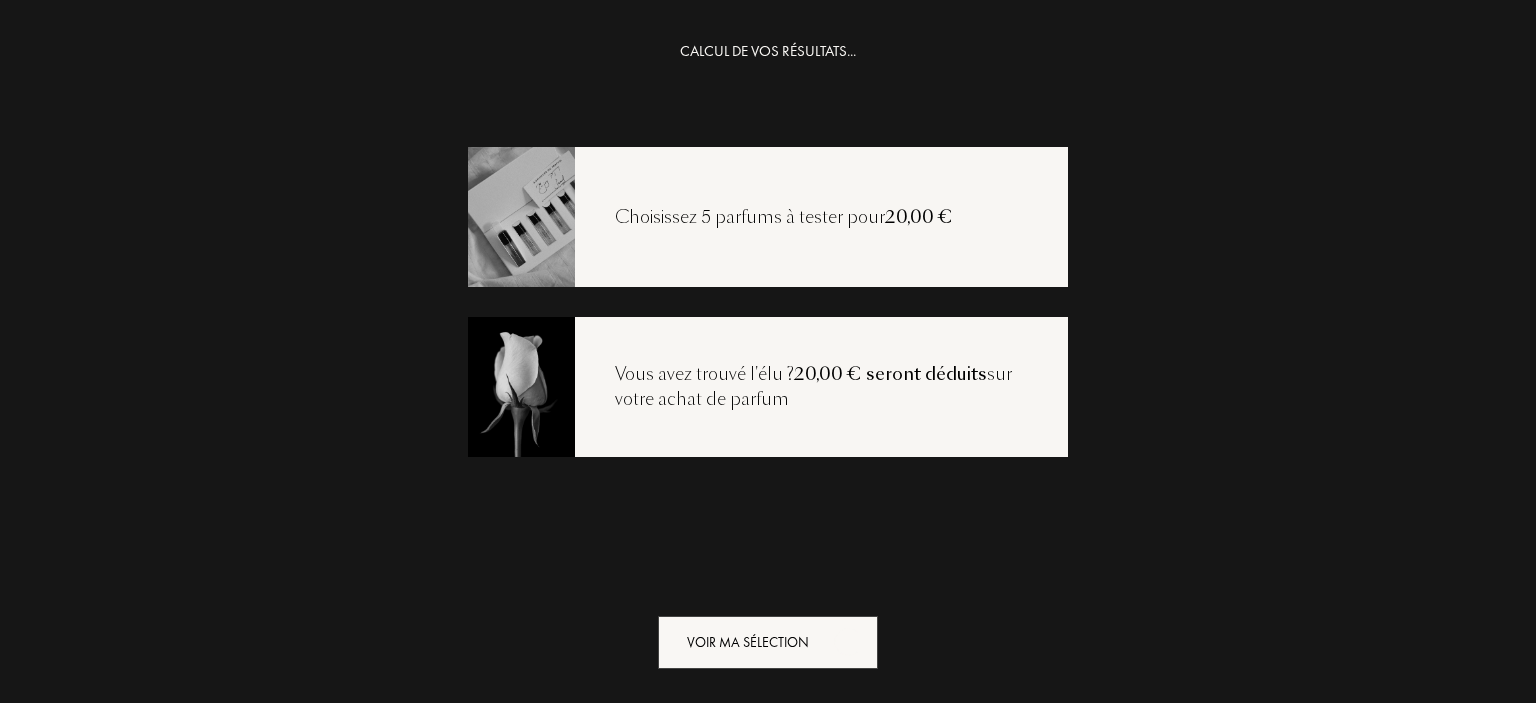 click on "Voir ma sélection" at bounding box center [768, 642] 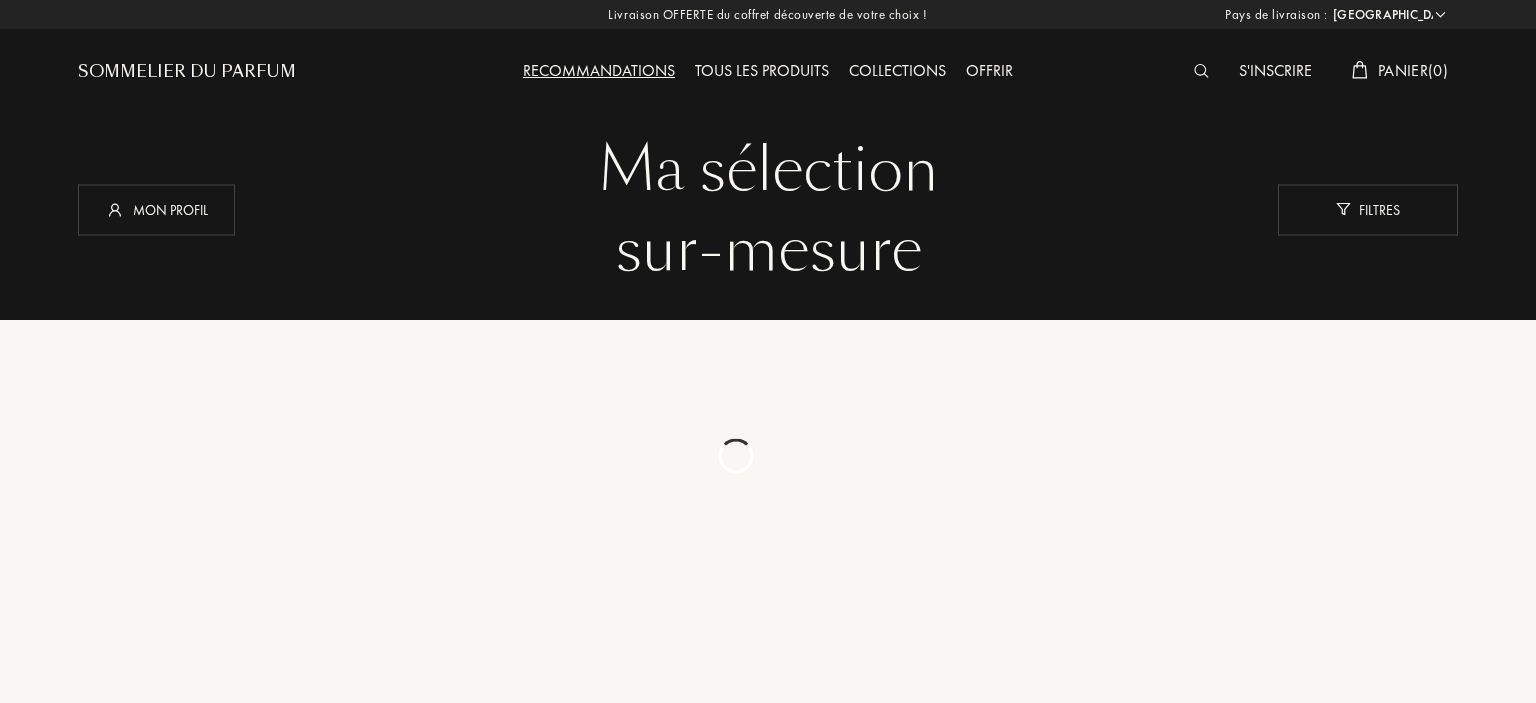 select on "CN" 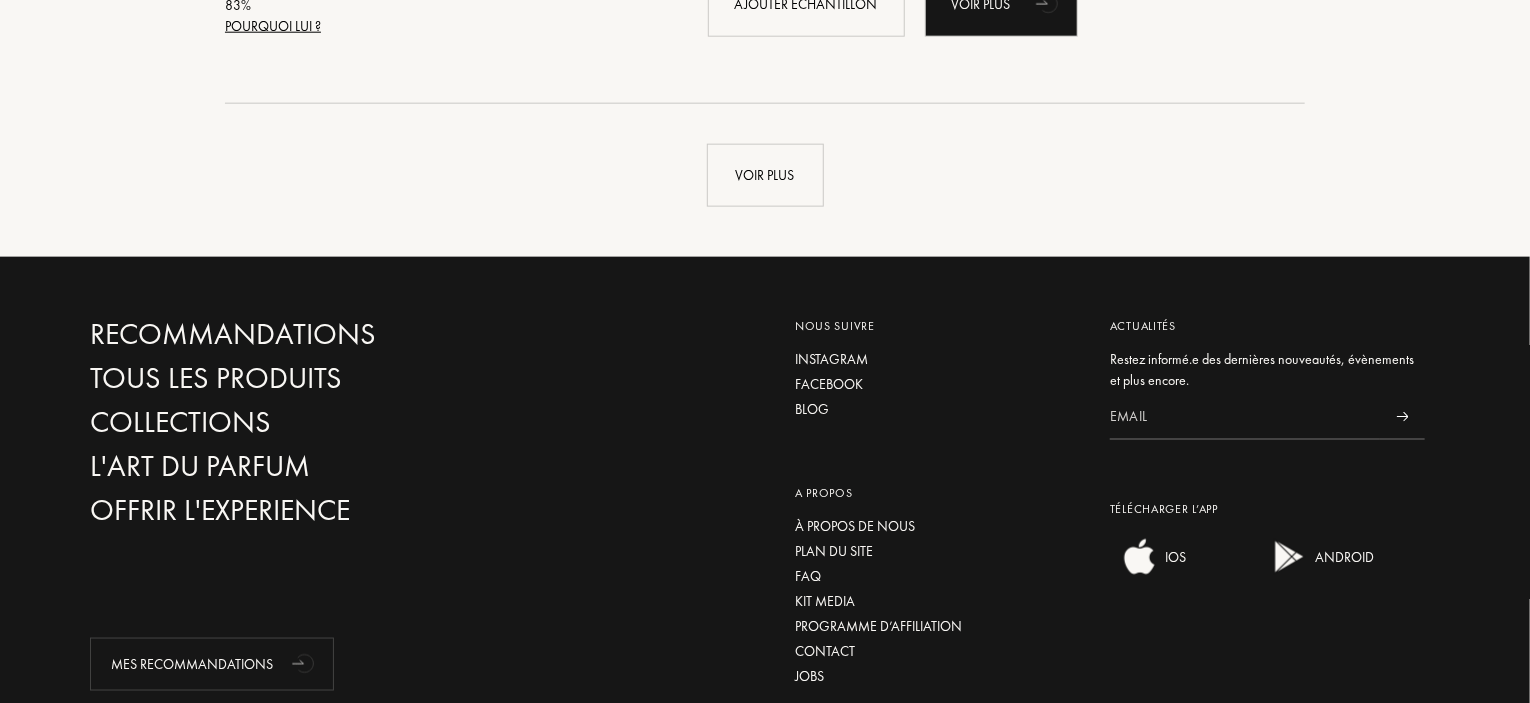 scroll, scrollTop: 4980, scrollLeft: 0, axis: vertical 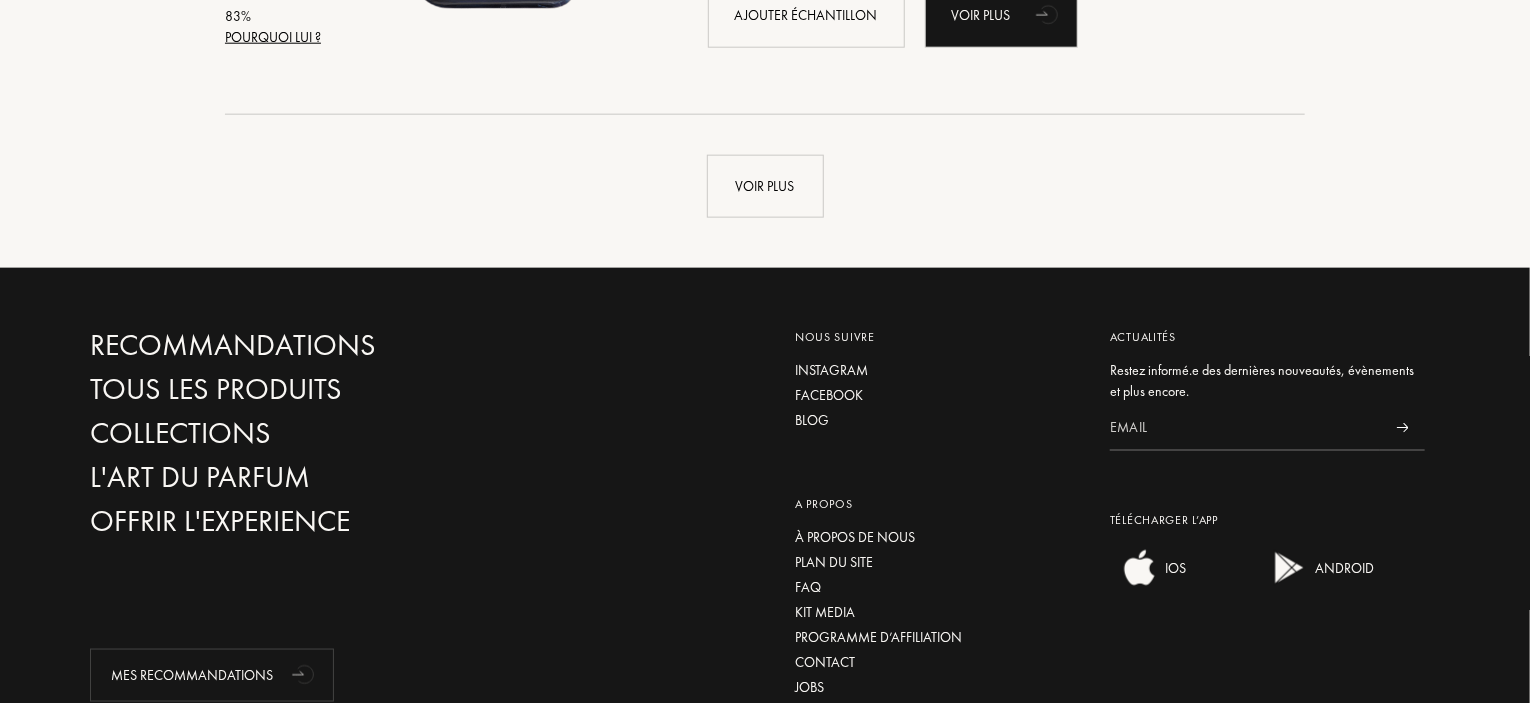 click on "Voir plus" at bounding box center (765, 186) 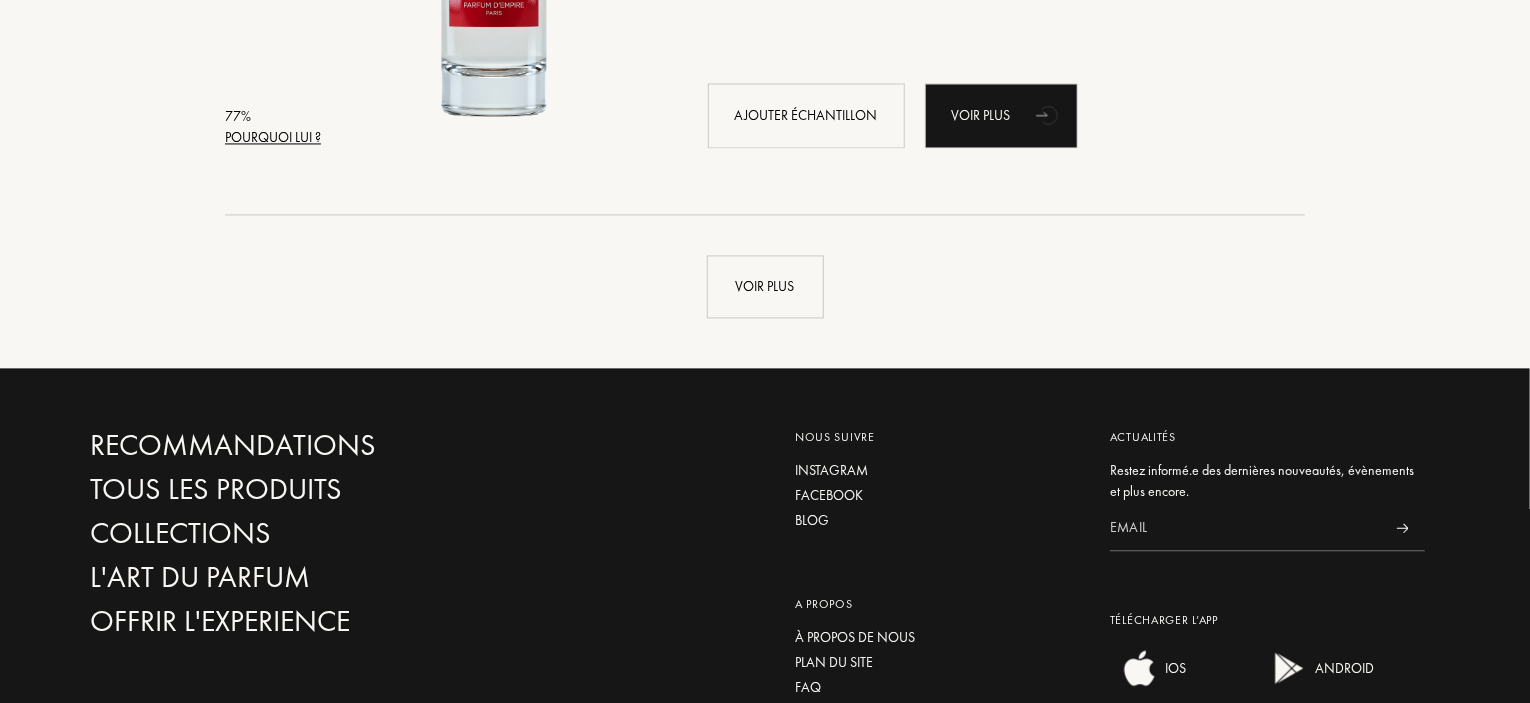 scroll, scrollTop: 9656, scrollLeft: 0, axis: vertical 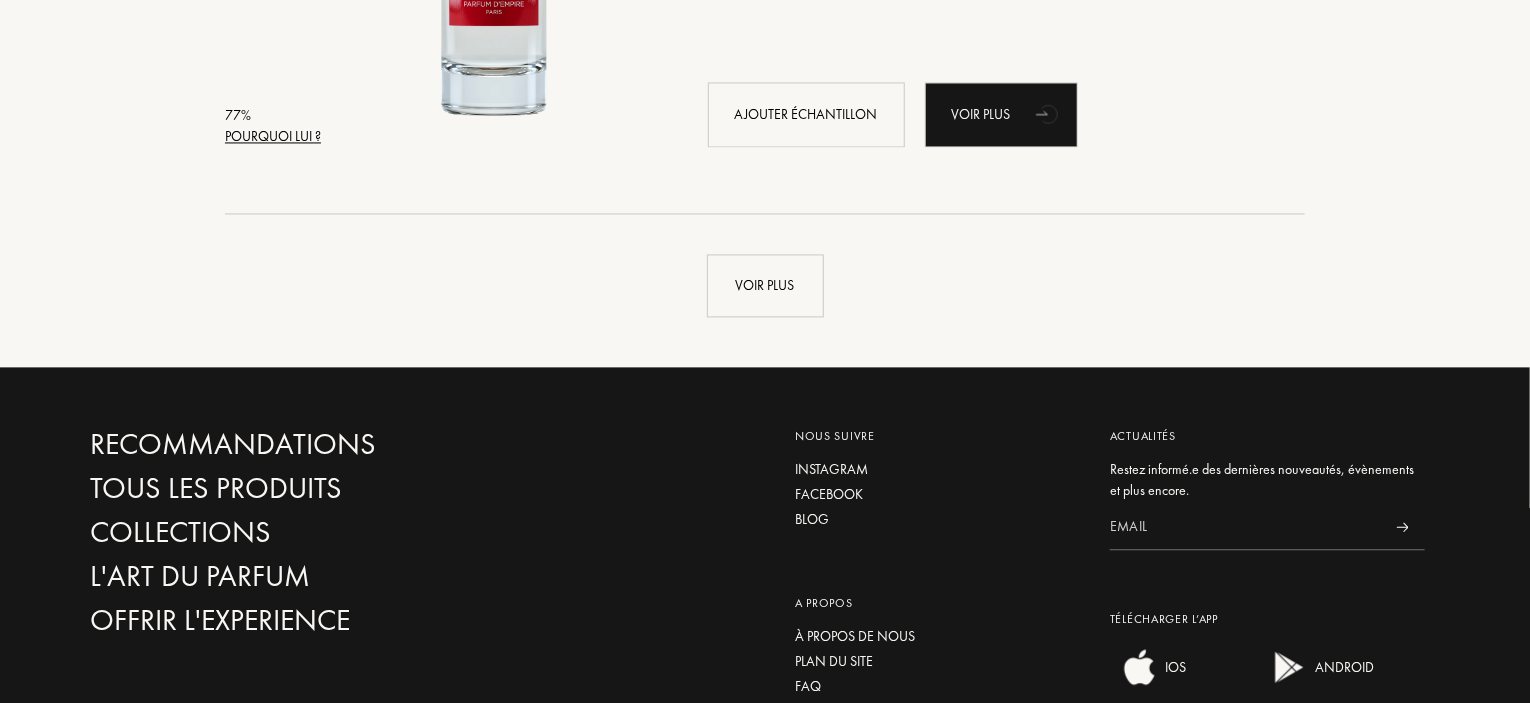 click on "Voir plus" at bounding box center [765, 285] 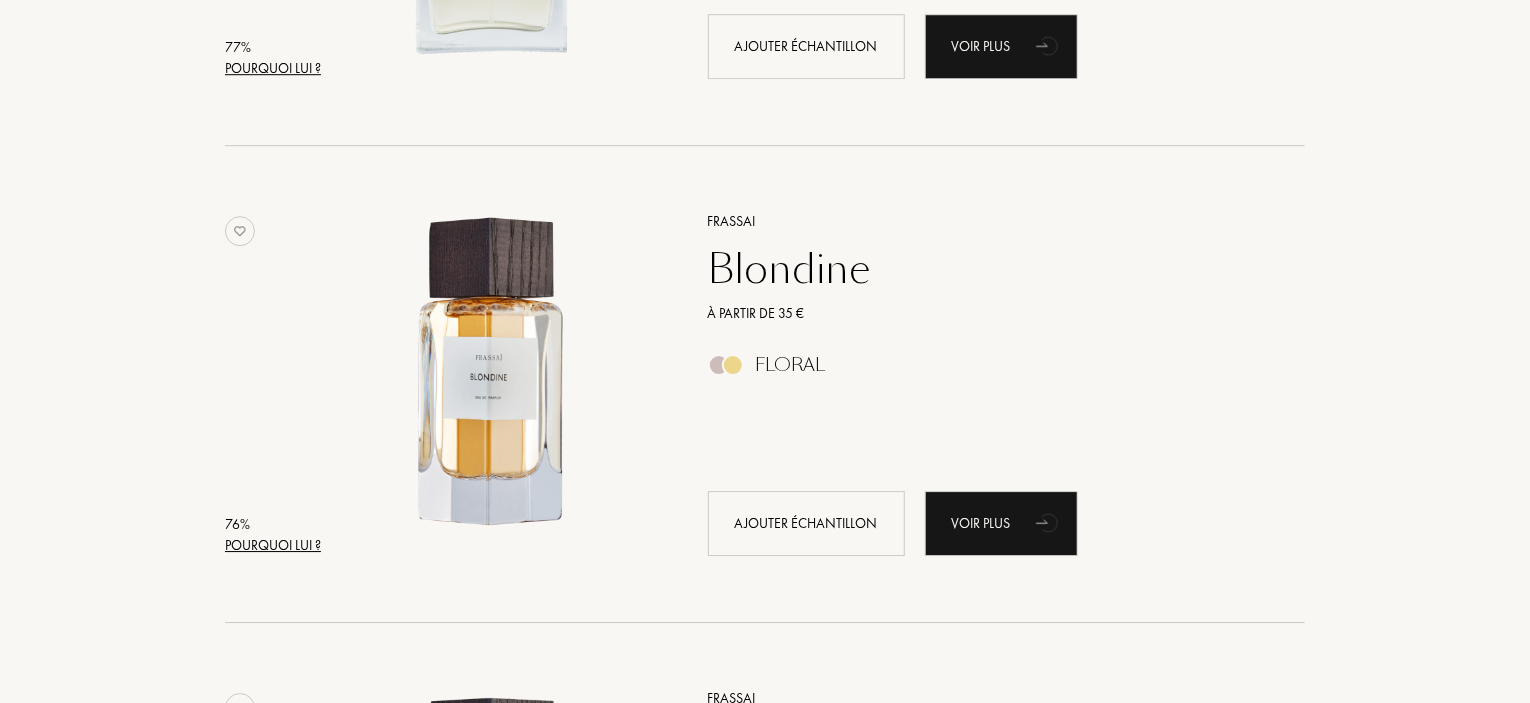 scroll, scrollTop: 10689, scrollLeft: 0, axis: vertical 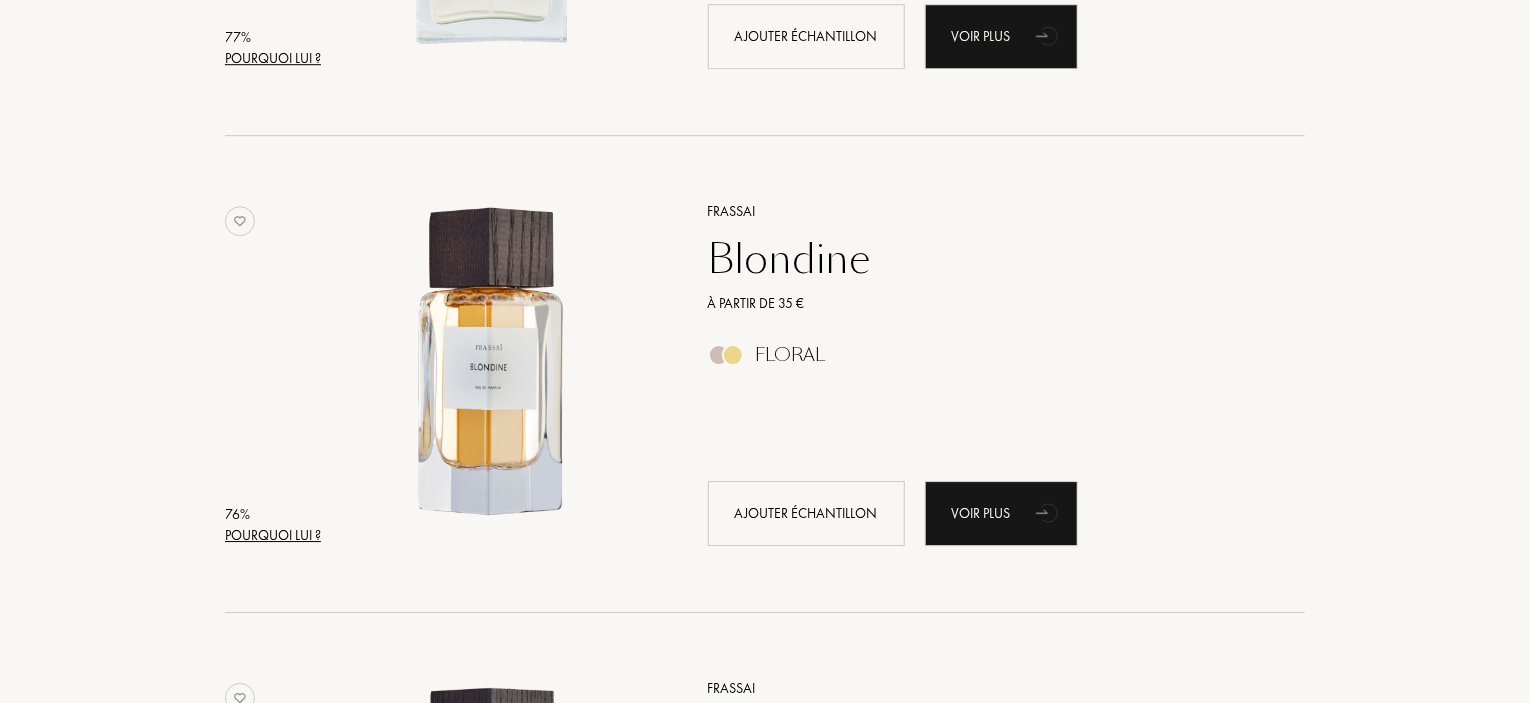click on "Ajouter échantillon" at bounding box center [806, 513] 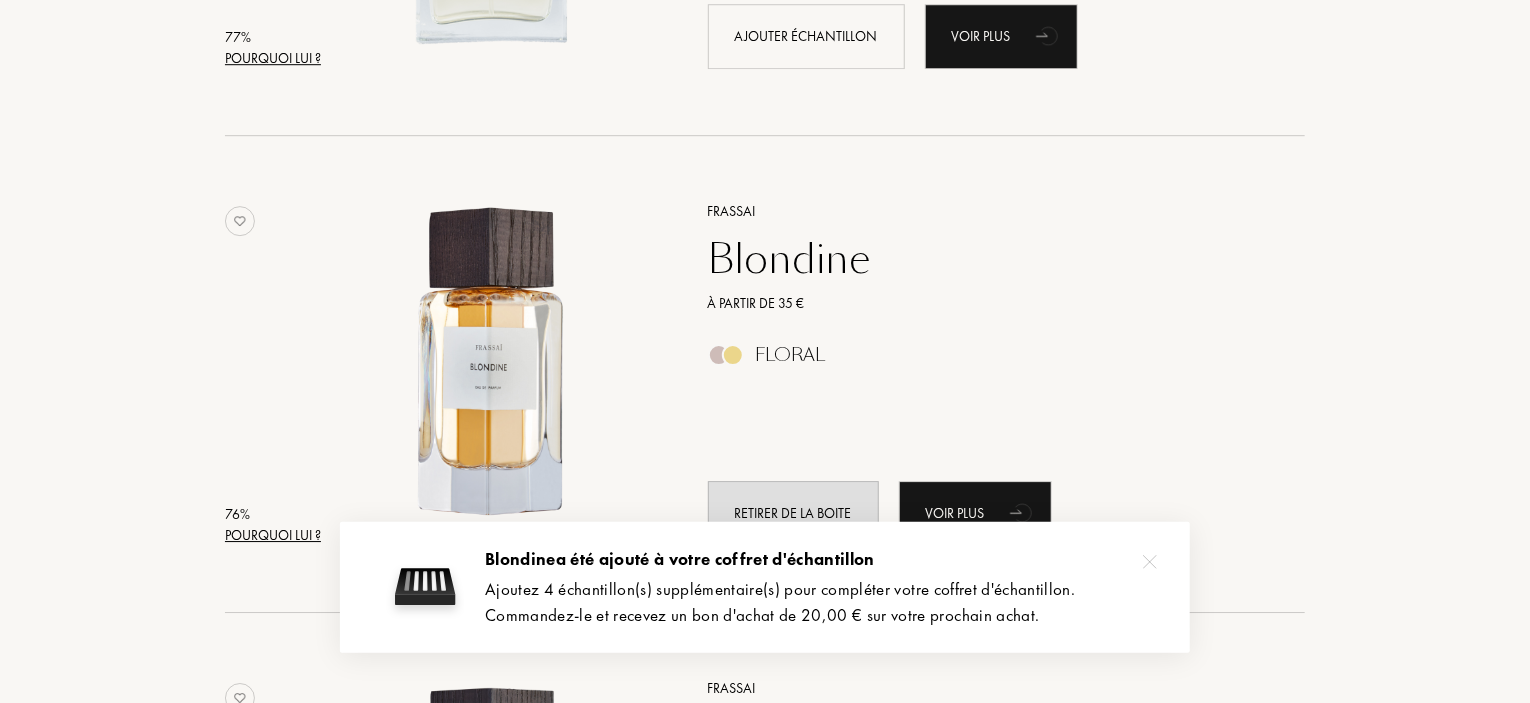 click on "Frassai Blondine À partir de 35 € Floral Retirer de la boite Voir plus" at bounding box center [984, 372] 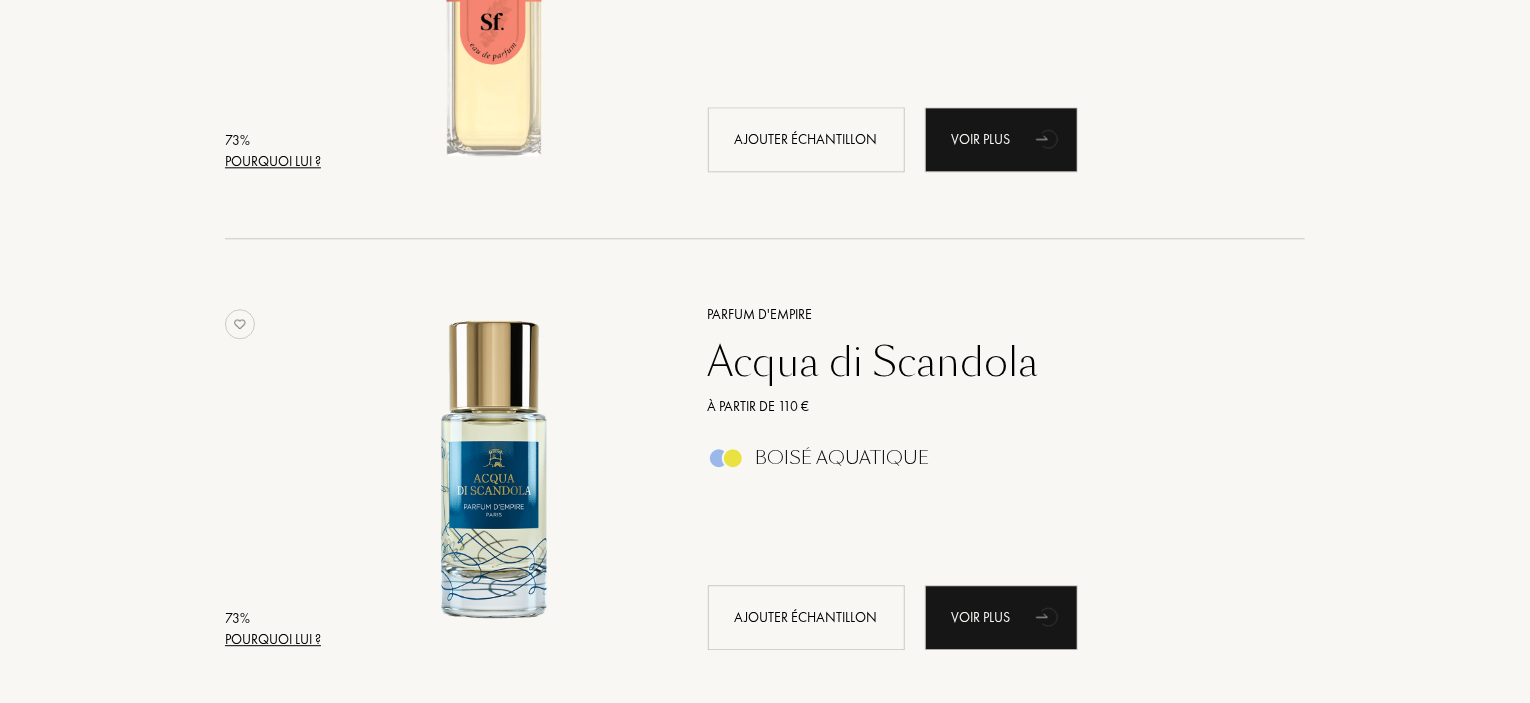 scroll, scrollTop: 13974, scrollLeft: 0, axis: vertical 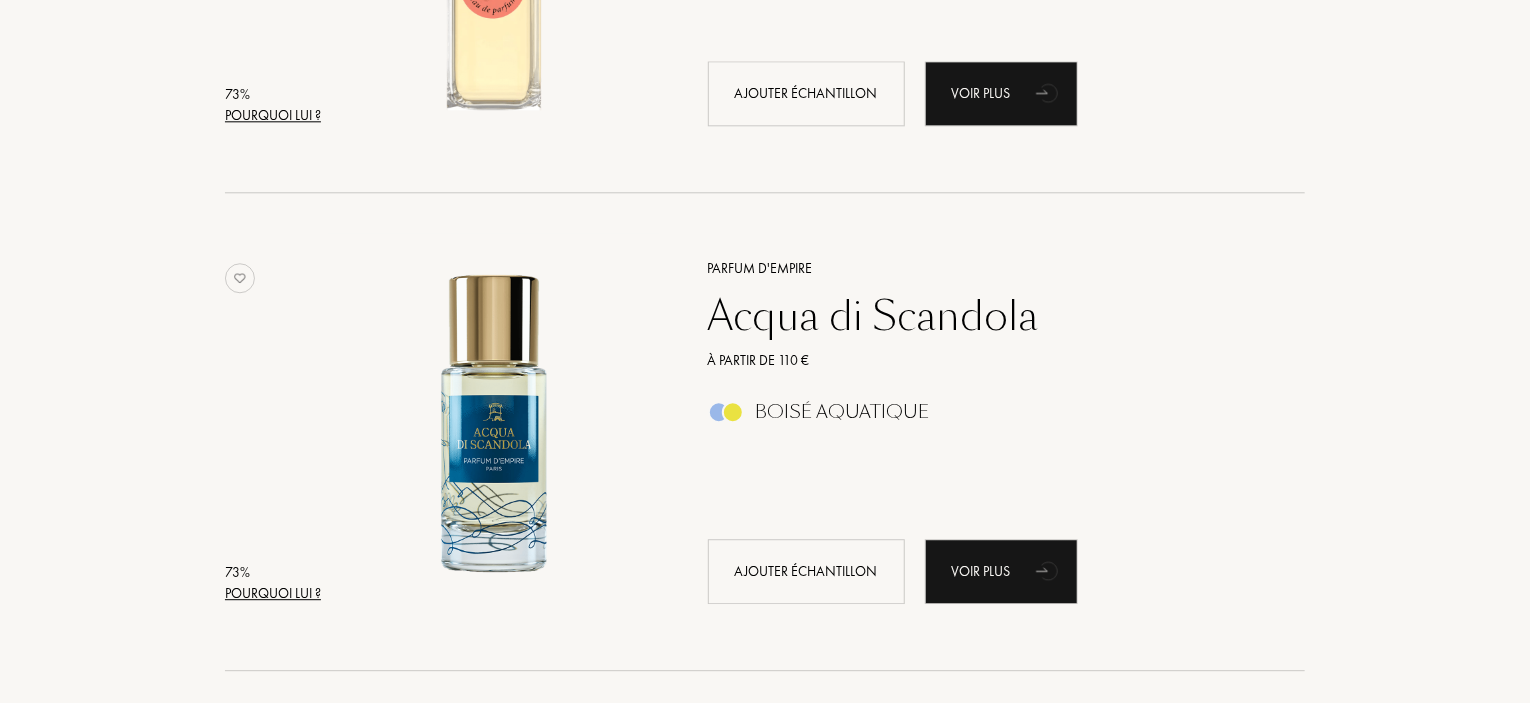 click on "73 % Pourquoi lui ? Parfum d'Empire Acqua di Scandola À partir de 110 € Boisé Aquatique Ajouter échantillon Voir plus" at bounding box center (765, 432) 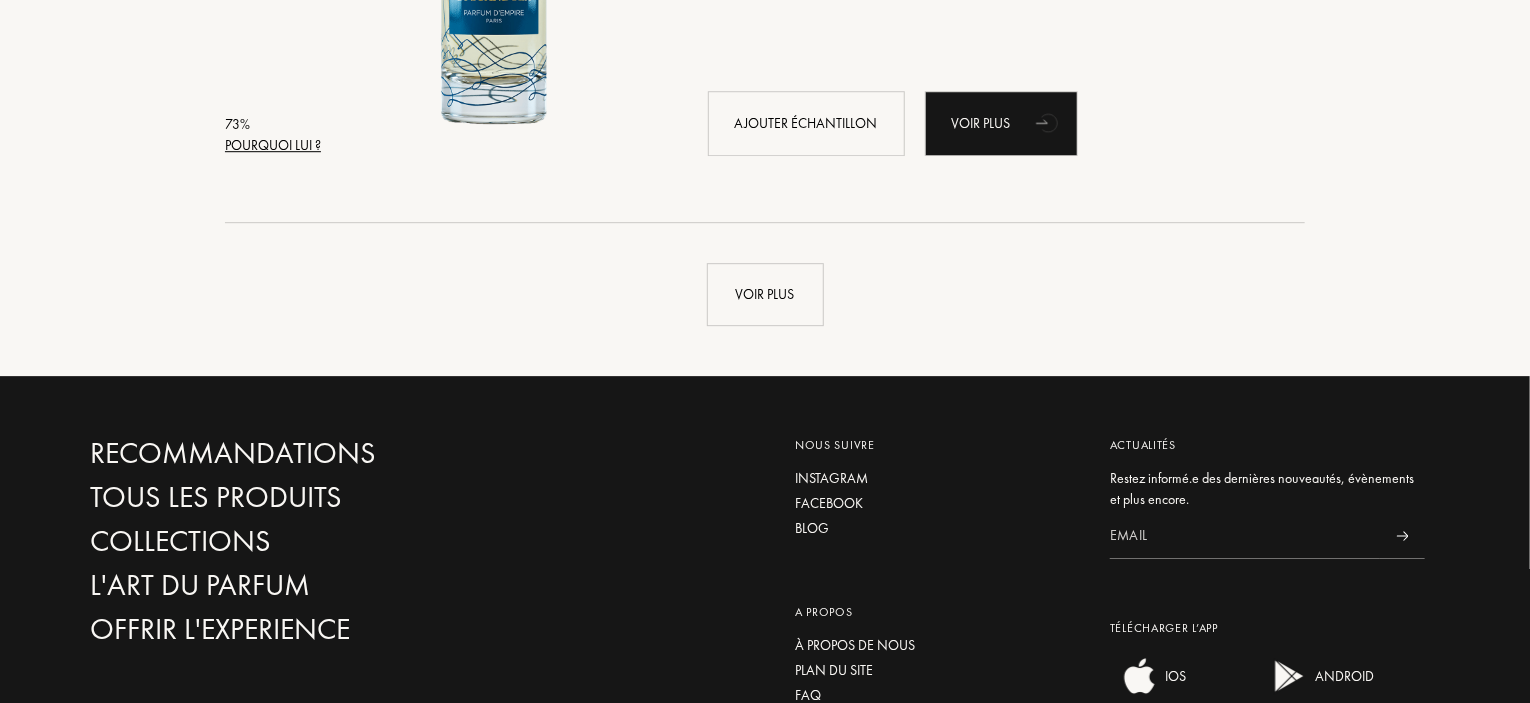 scroll, scrollTop: 14433, scrollLeft: 0, axis: vertical 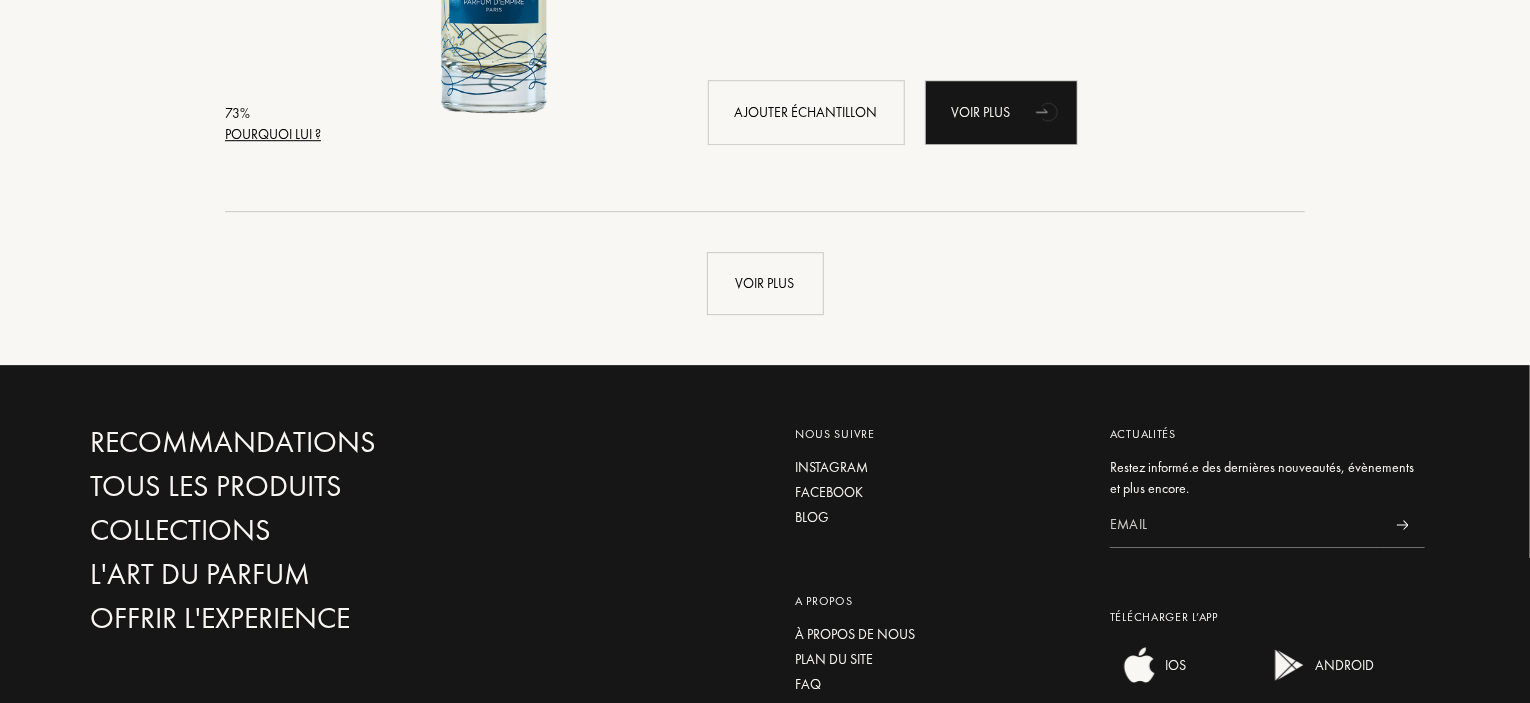 click on "Voir plus" at bounding box center [765, 283] 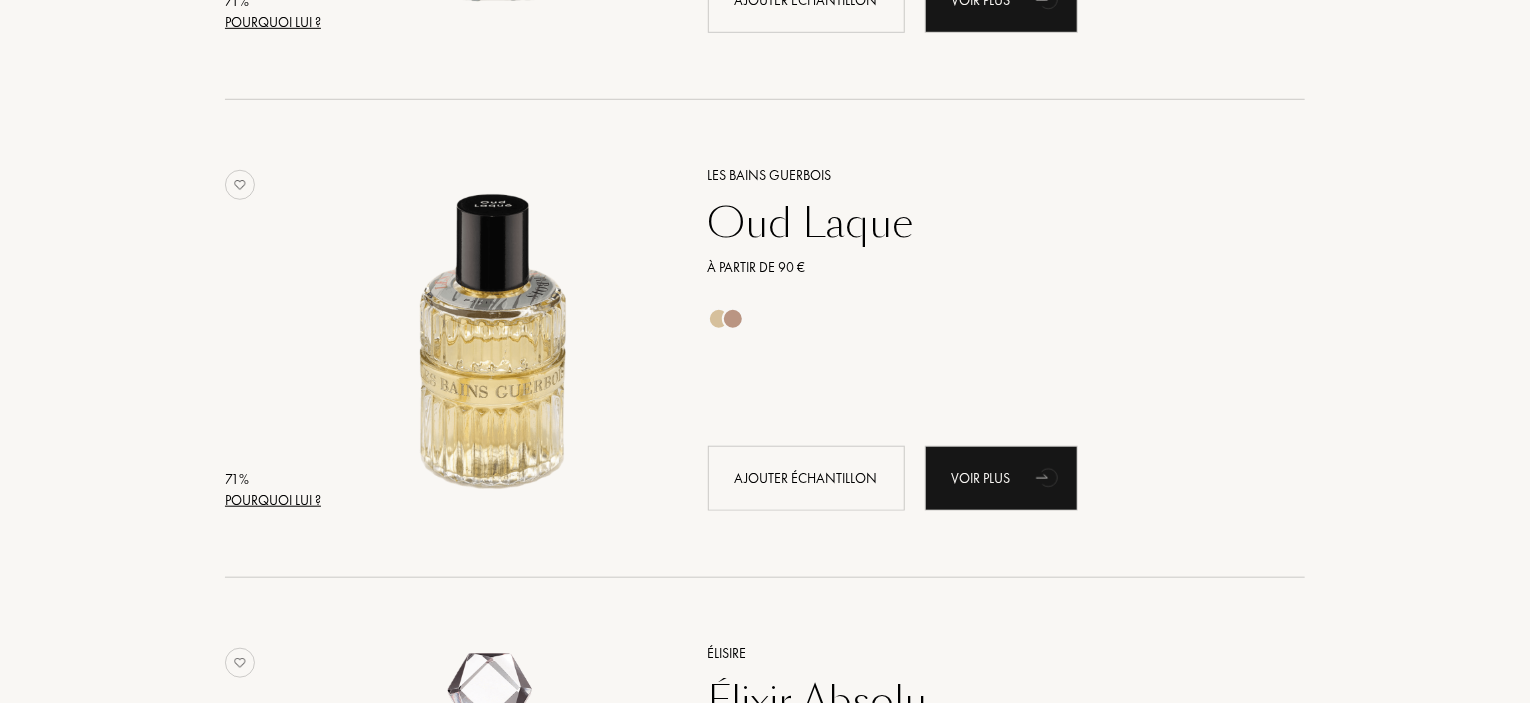 scroll, scrollTop: 16024, scrollLeft: 0, axis: vertical 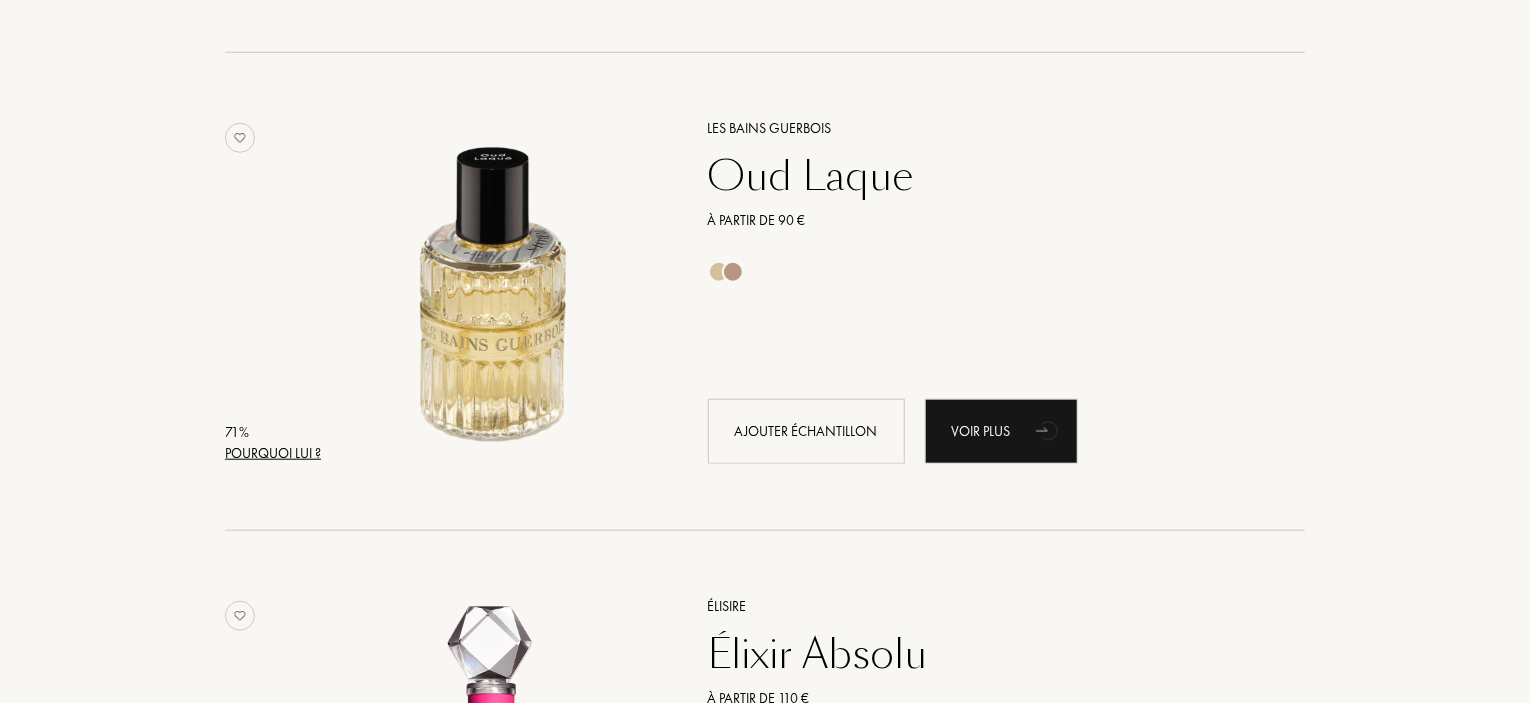 click on "Voir plus" at bounding box center (1001, 431) 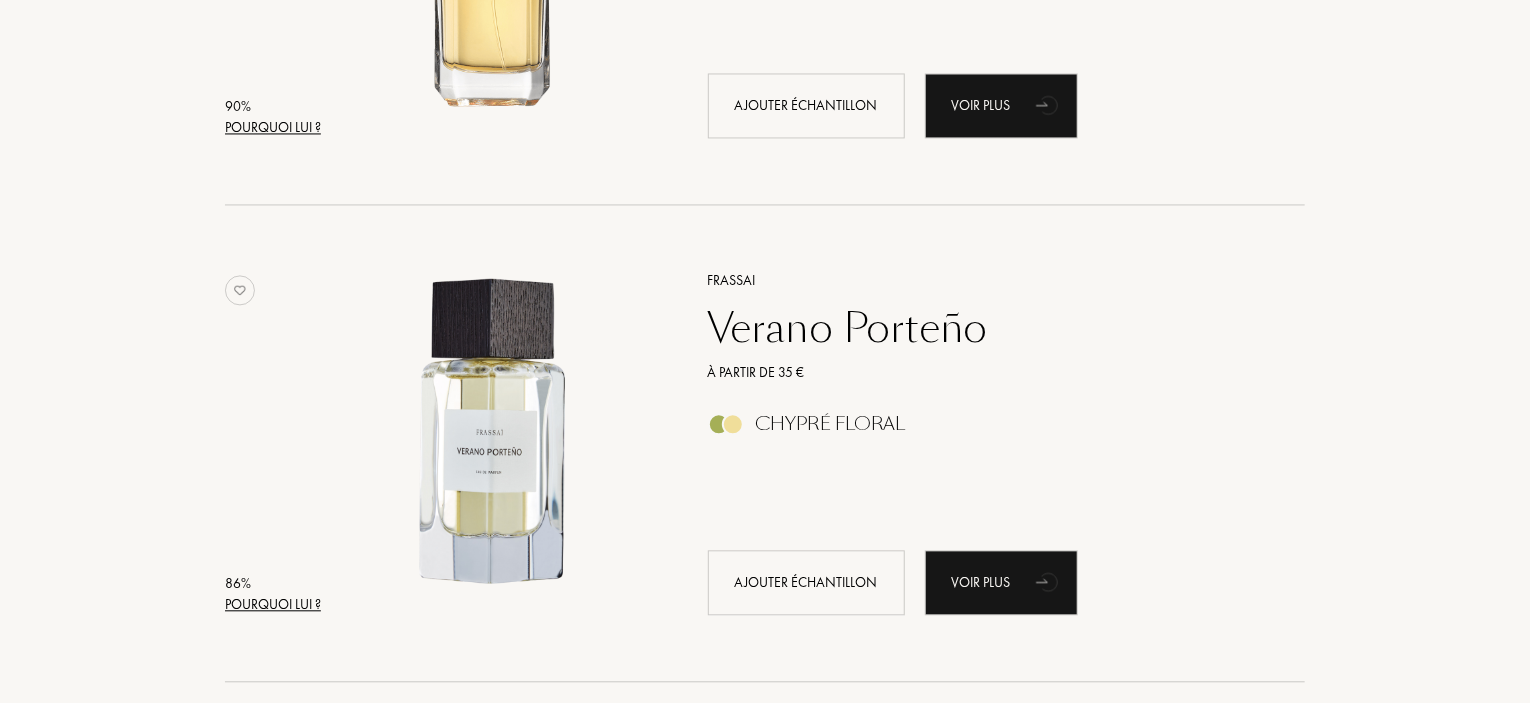 scroll, scrollTop: 0, scrollLeft: 0, axis: both 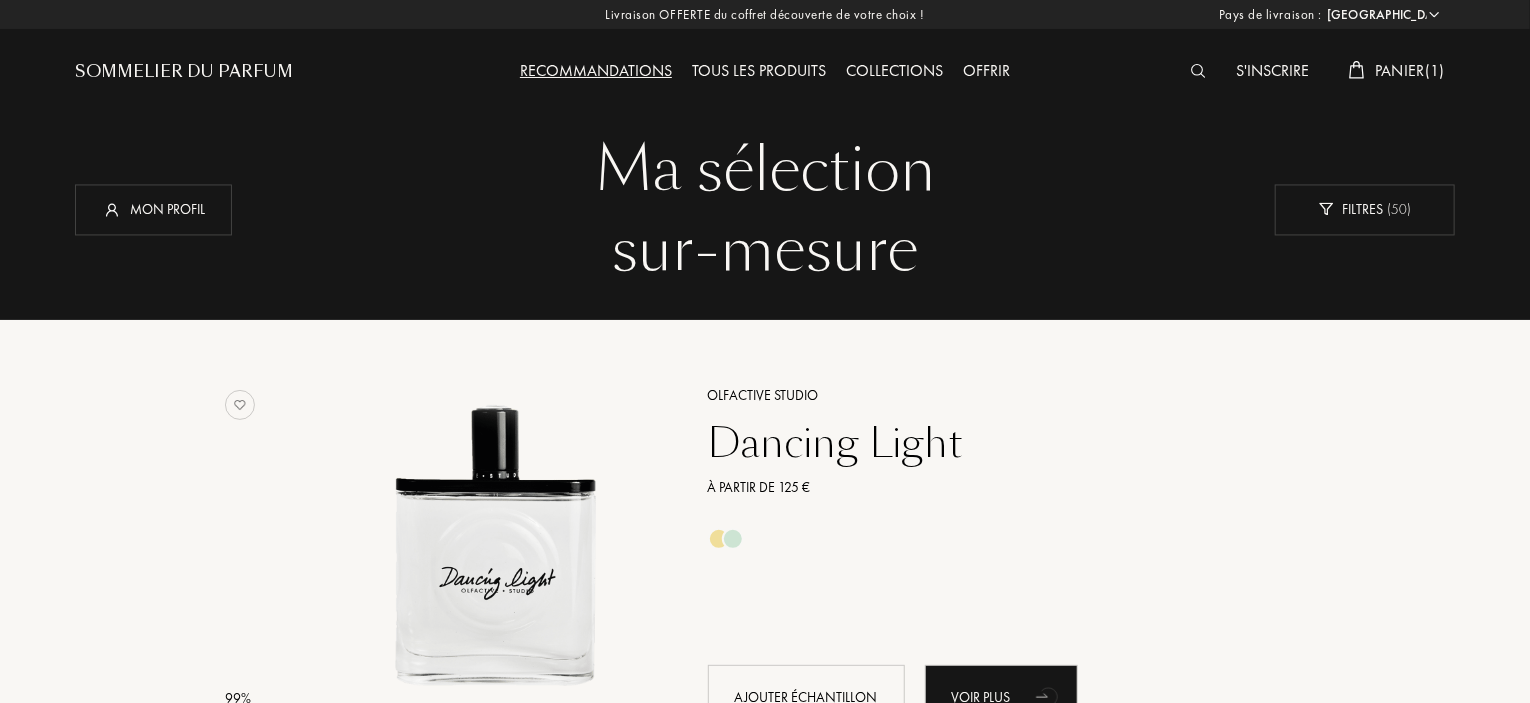 click on "Tous les produits" at bounding box center [759, 72] 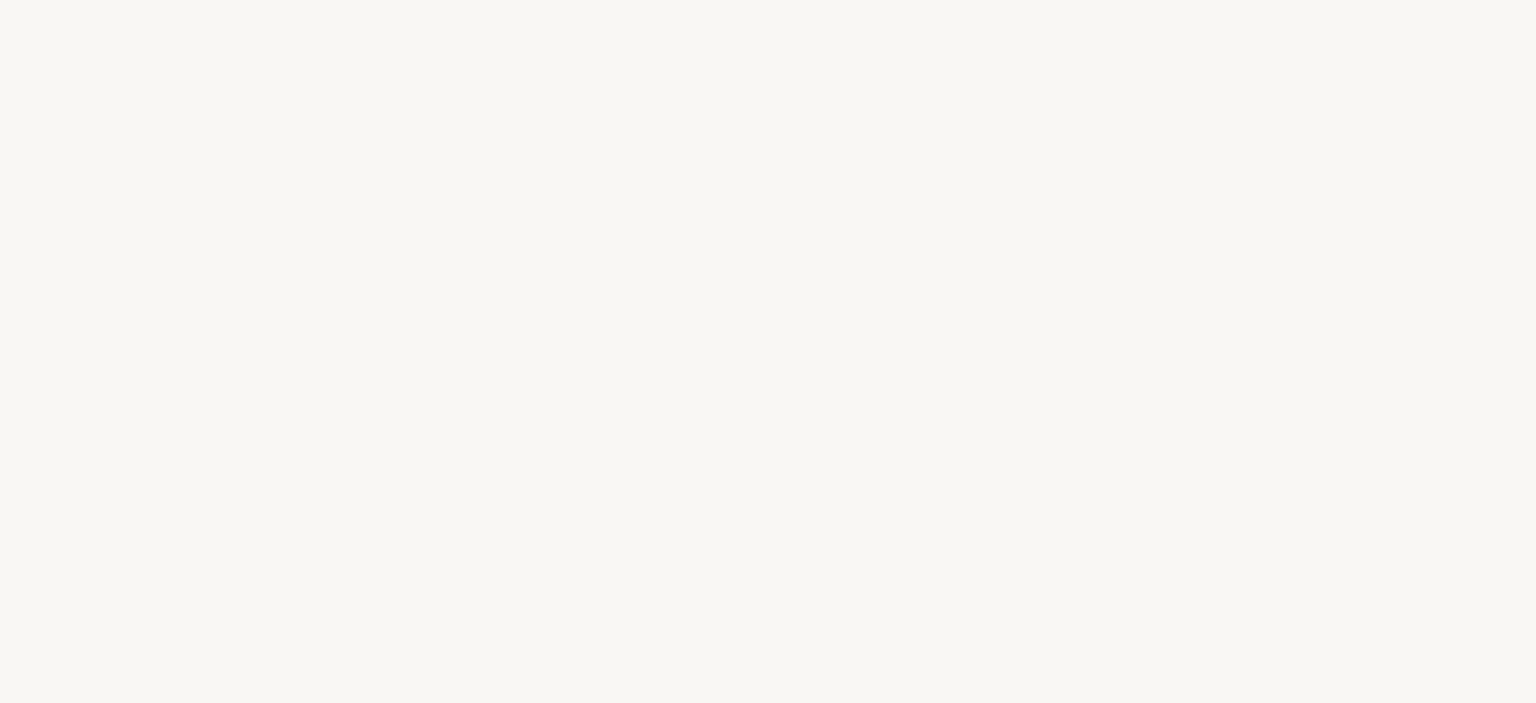 select on "CN" 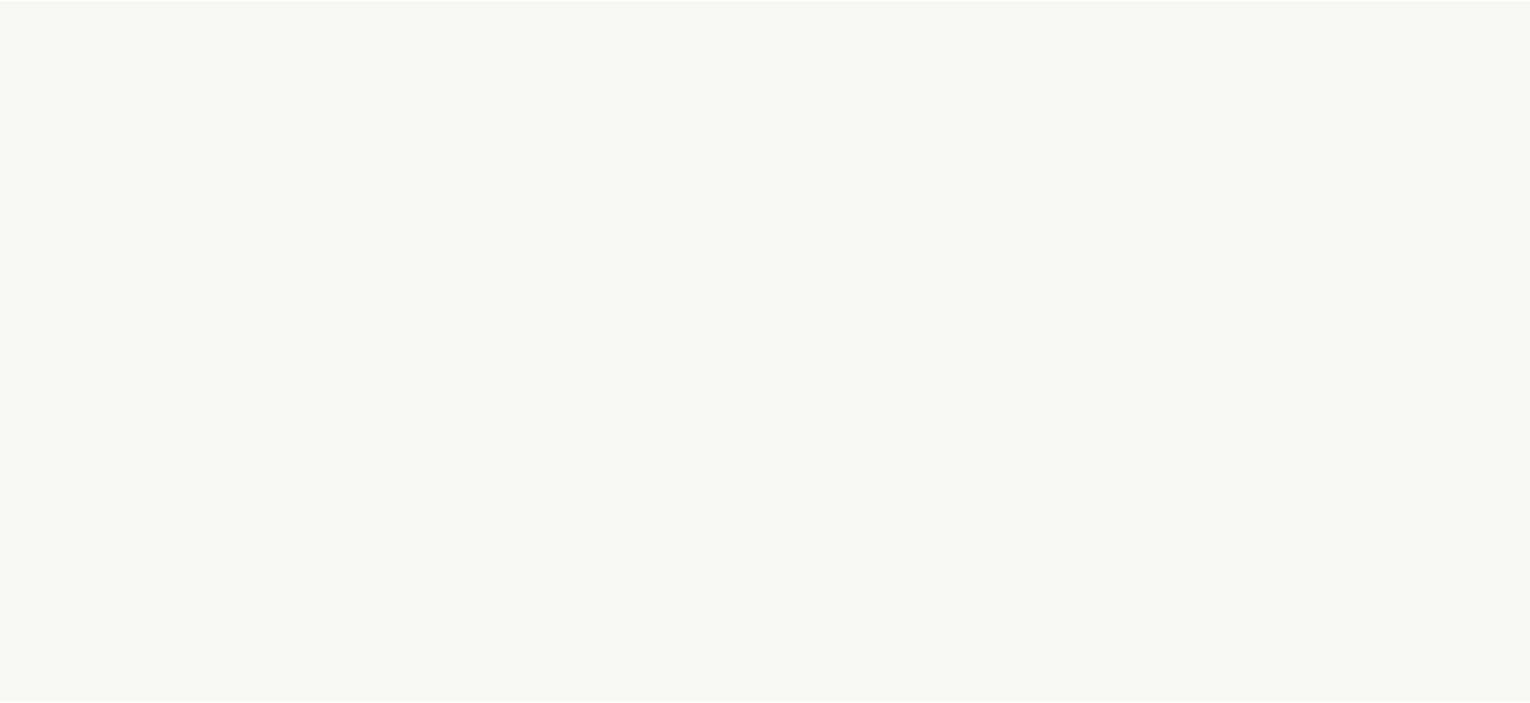 scroll, scrollTop: 0, scrollLeft: 0, axis: both 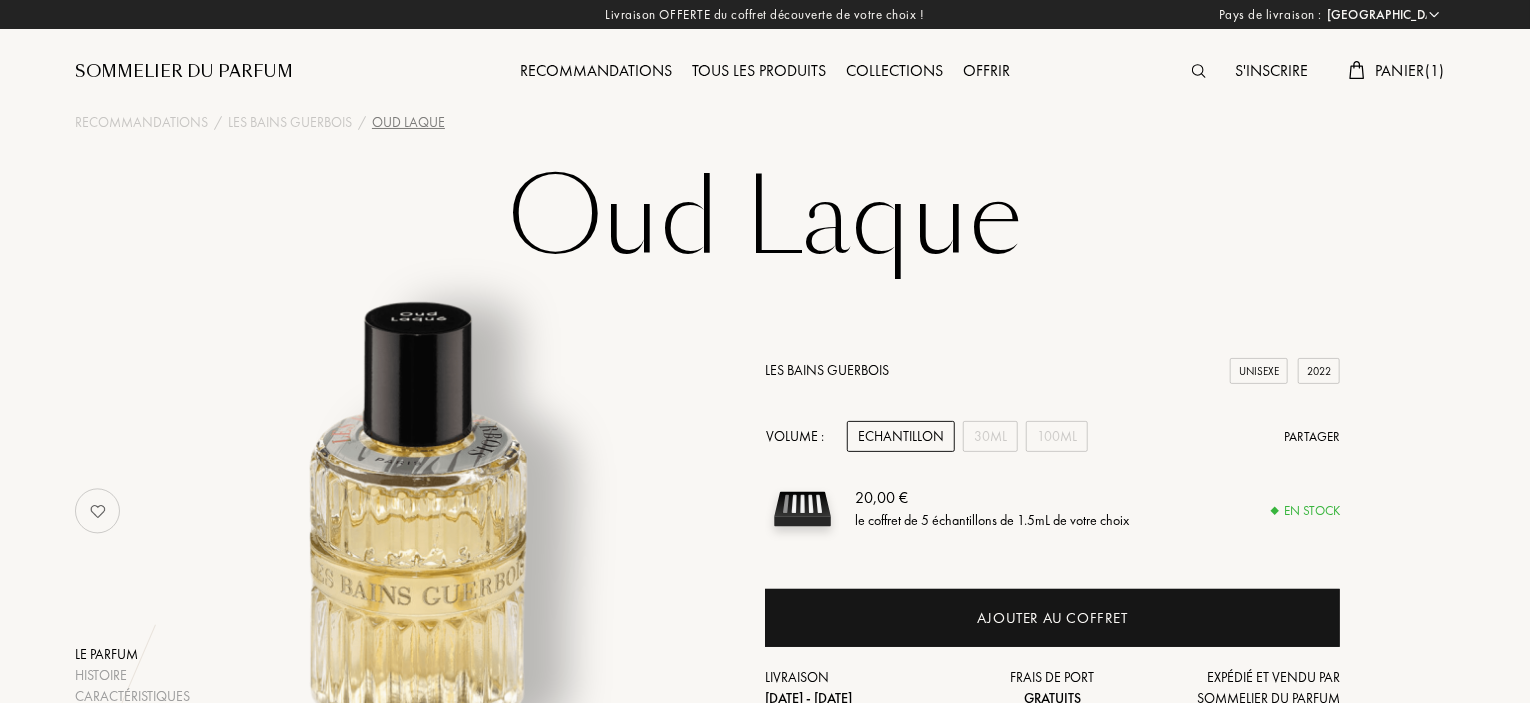 click on "30mL" at bounding box center (990, 436) 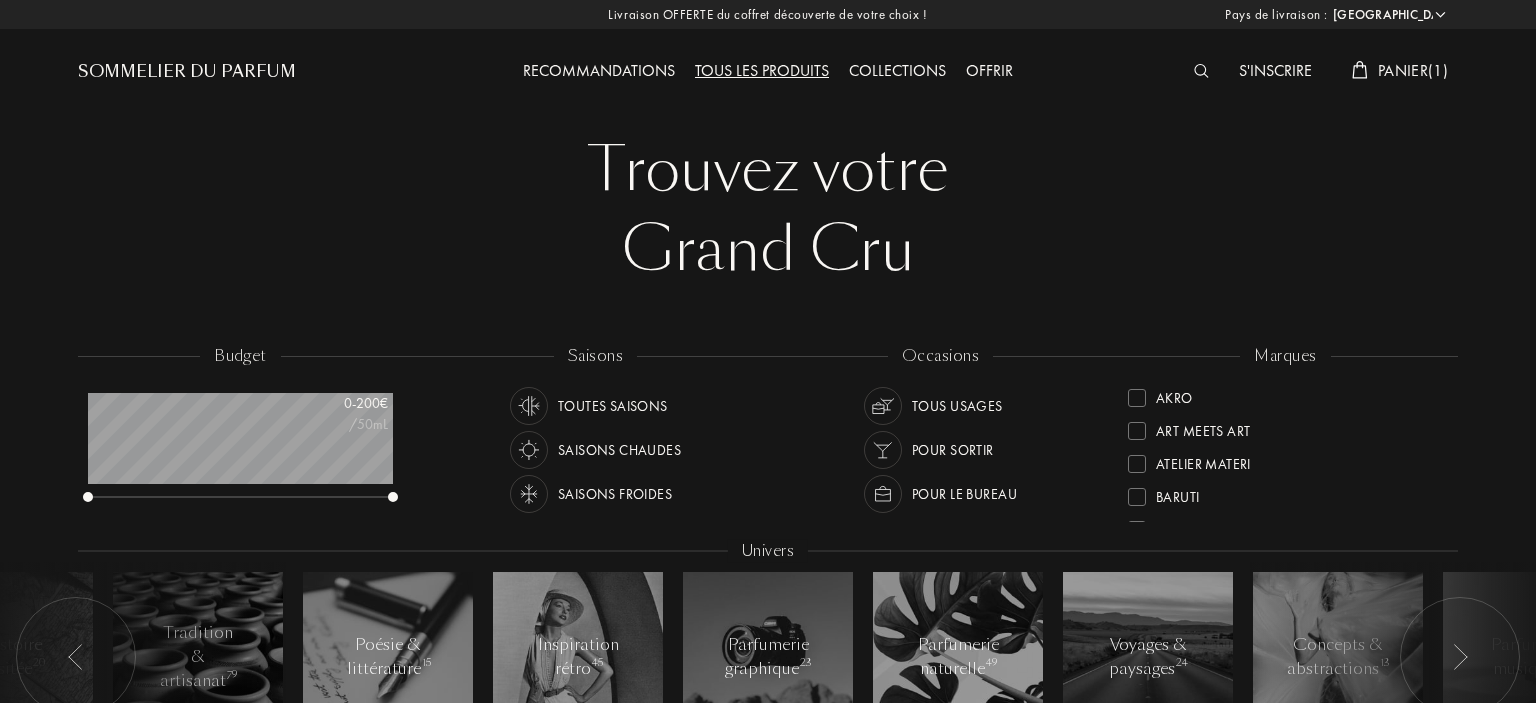 select on "CN" 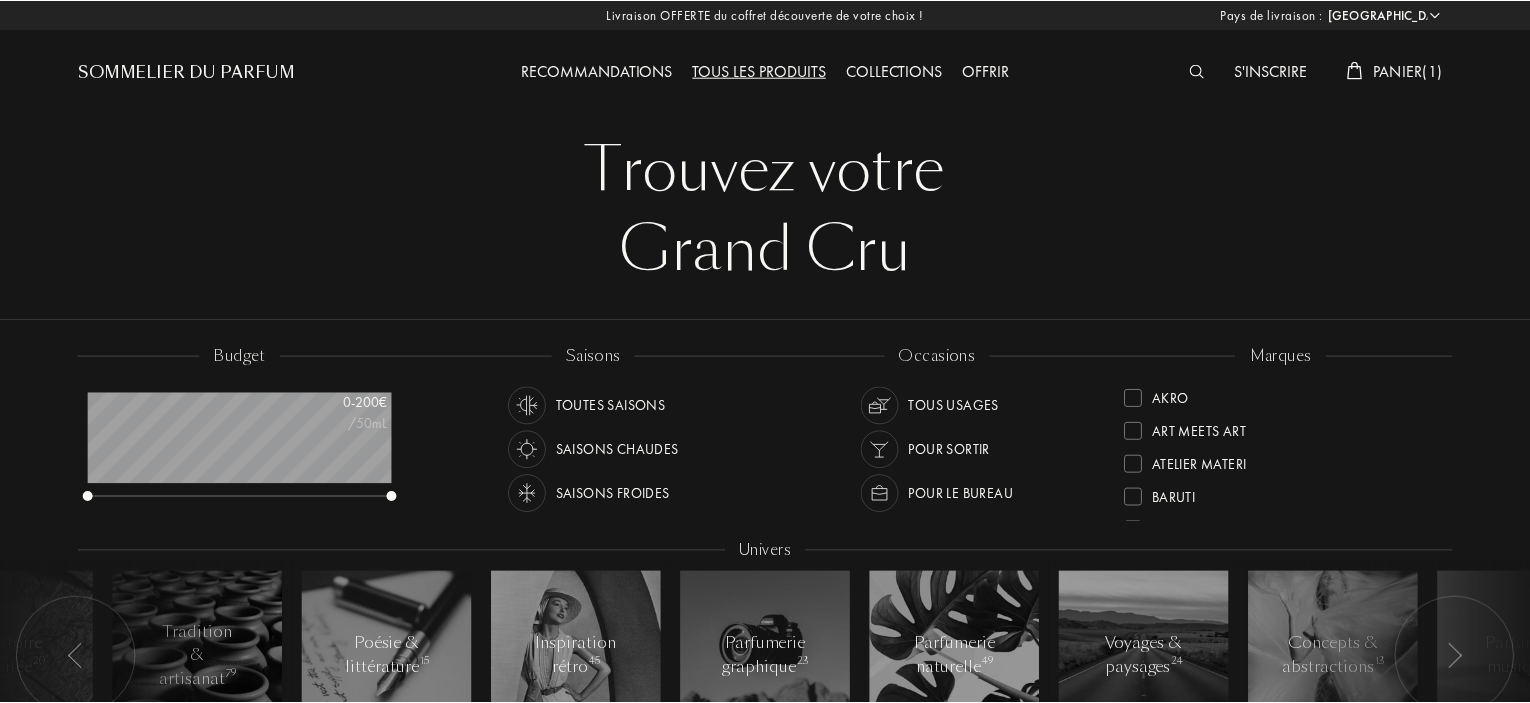 scroll, scrollTop: 0, scrollLeft: 0, axis: both 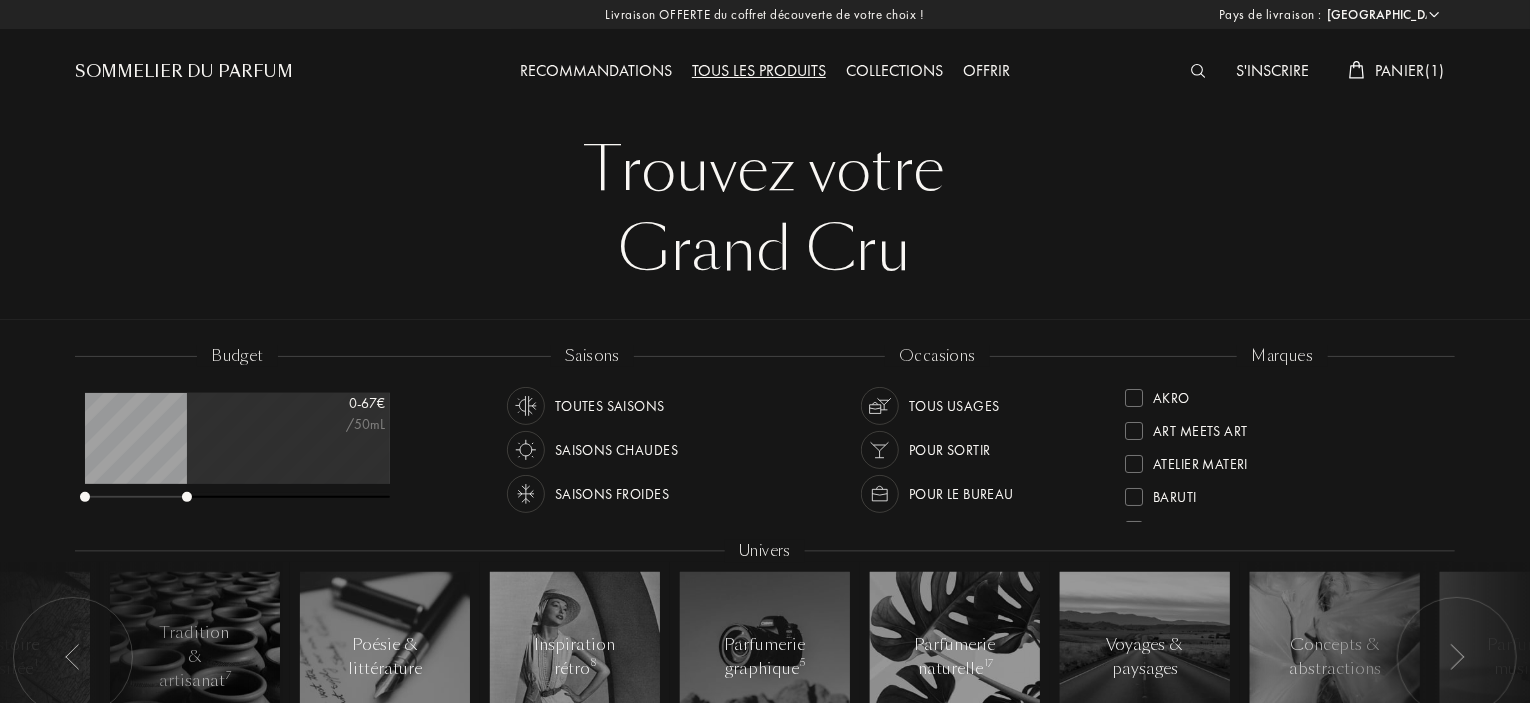 click on "Grand Cru" at bounding box center (765, 250) 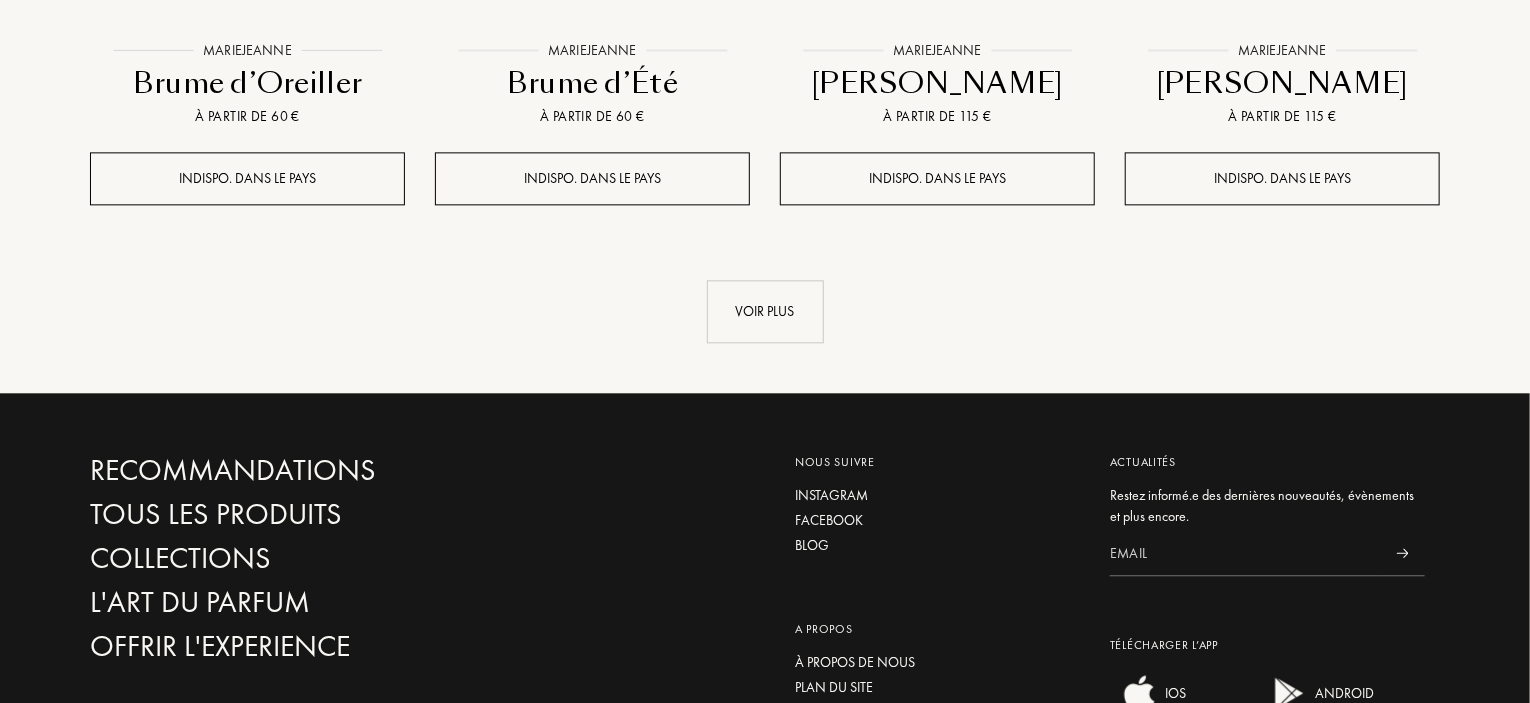 scroll, scrollTop: 2277, scrollLeft: 0, axis: vertical 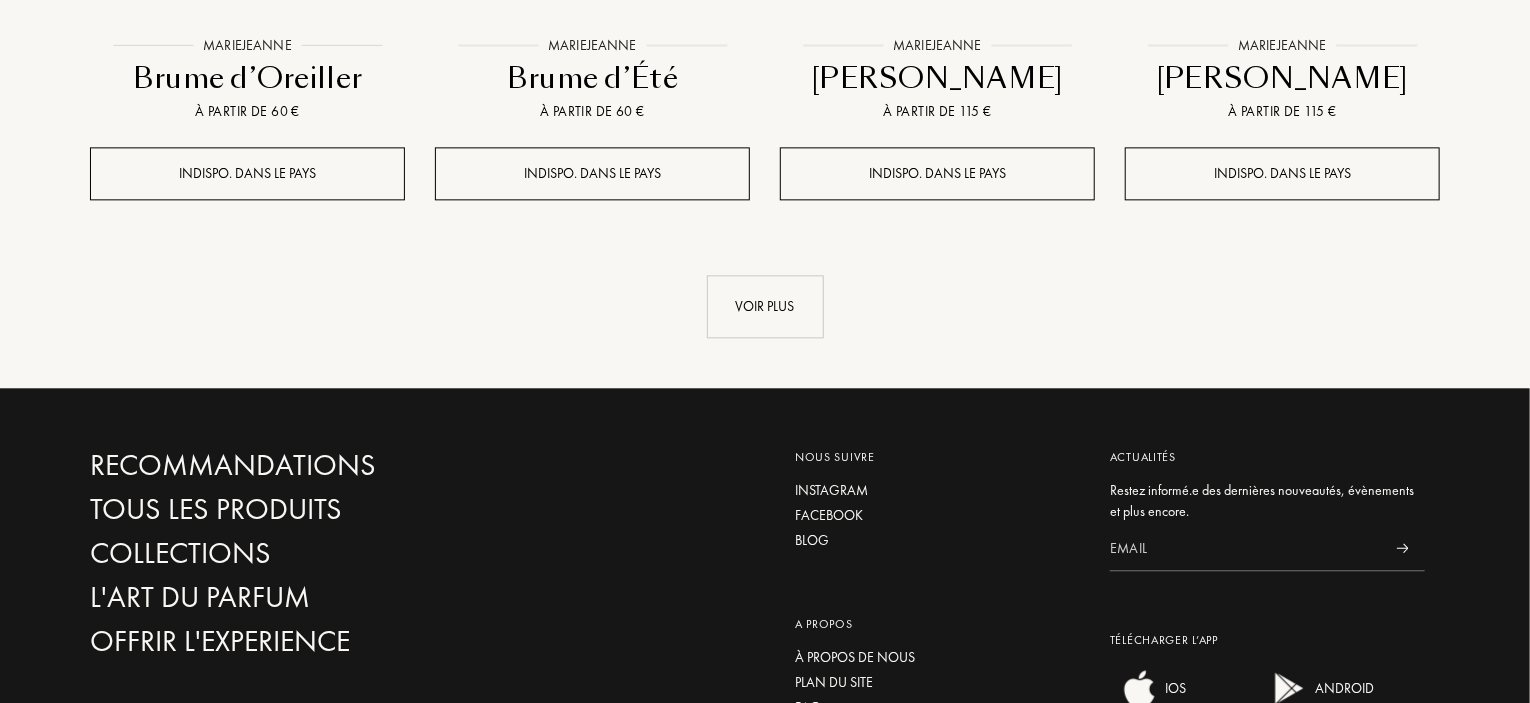 click on "Voir plus" at bounding box center (765, 306) 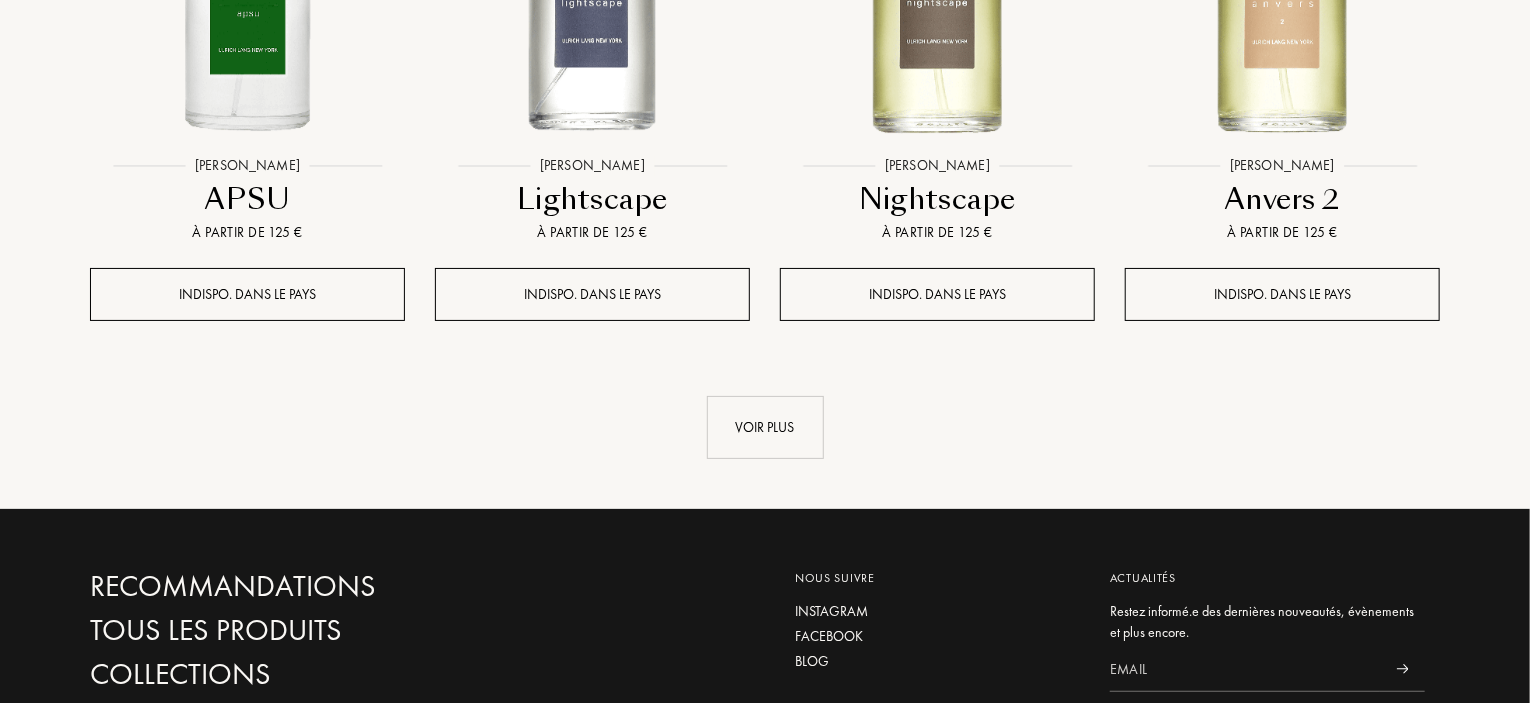 scroll, scrollTop: 3827, scrollLeft: 0, axis: vertical 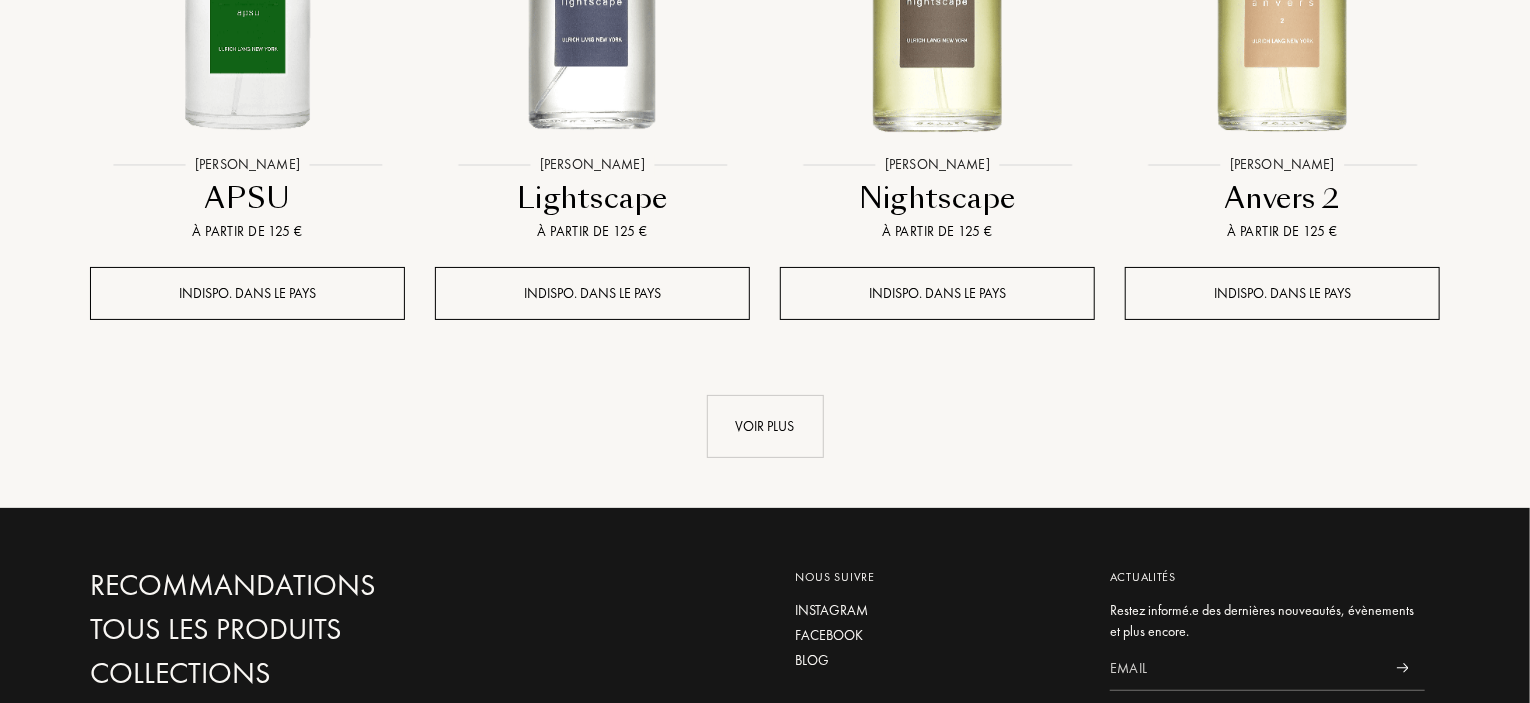 click on "Voir plus" at bounding box center [765, 426] 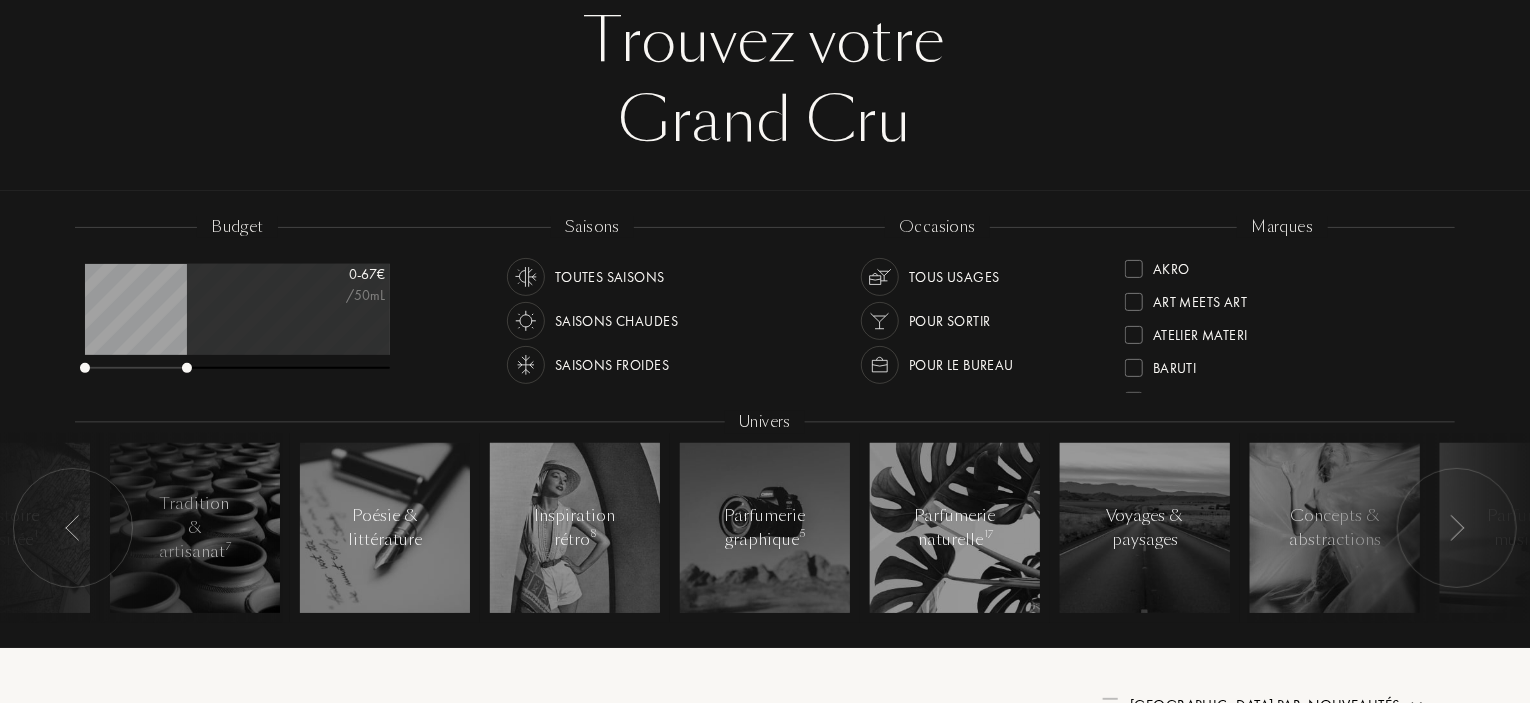 scroll, scrollTop: 0, scrollLeft: 0, axis: both 